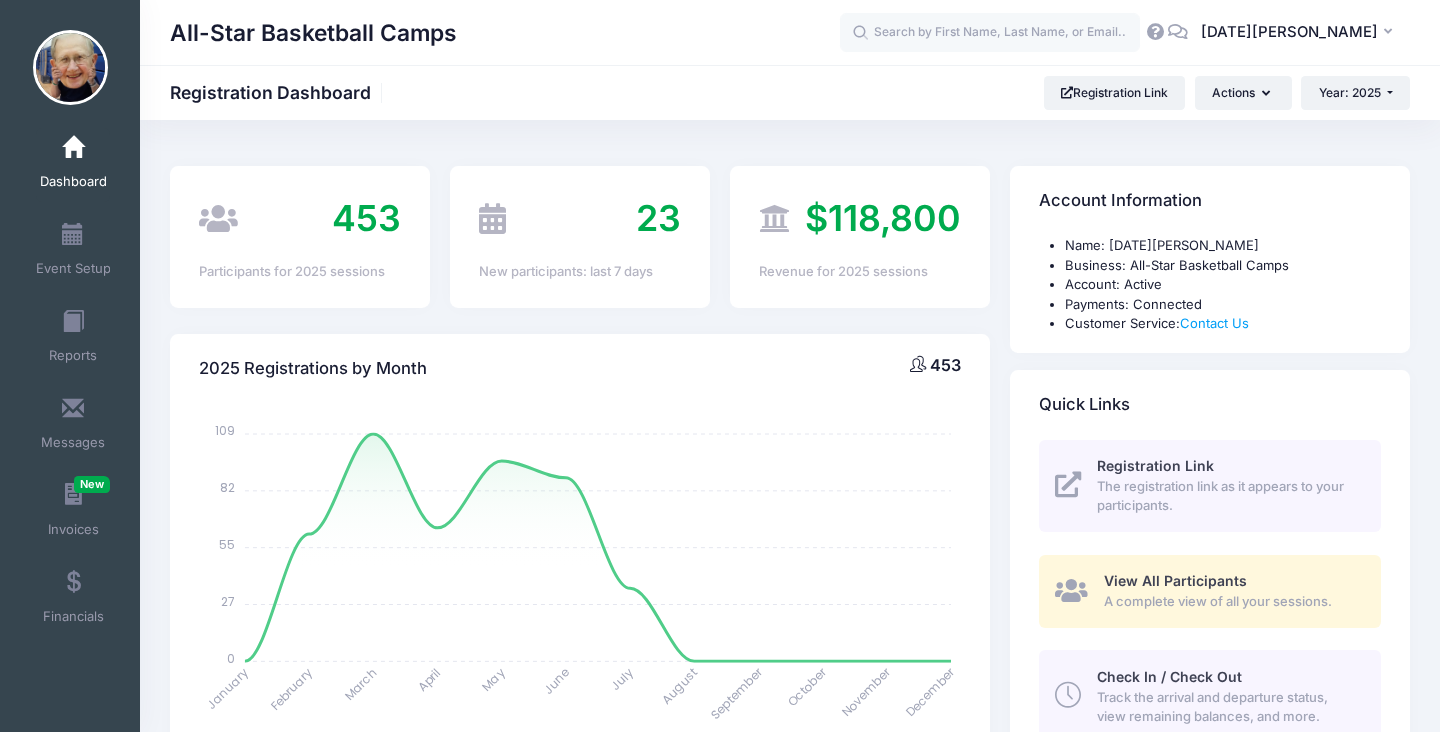 select 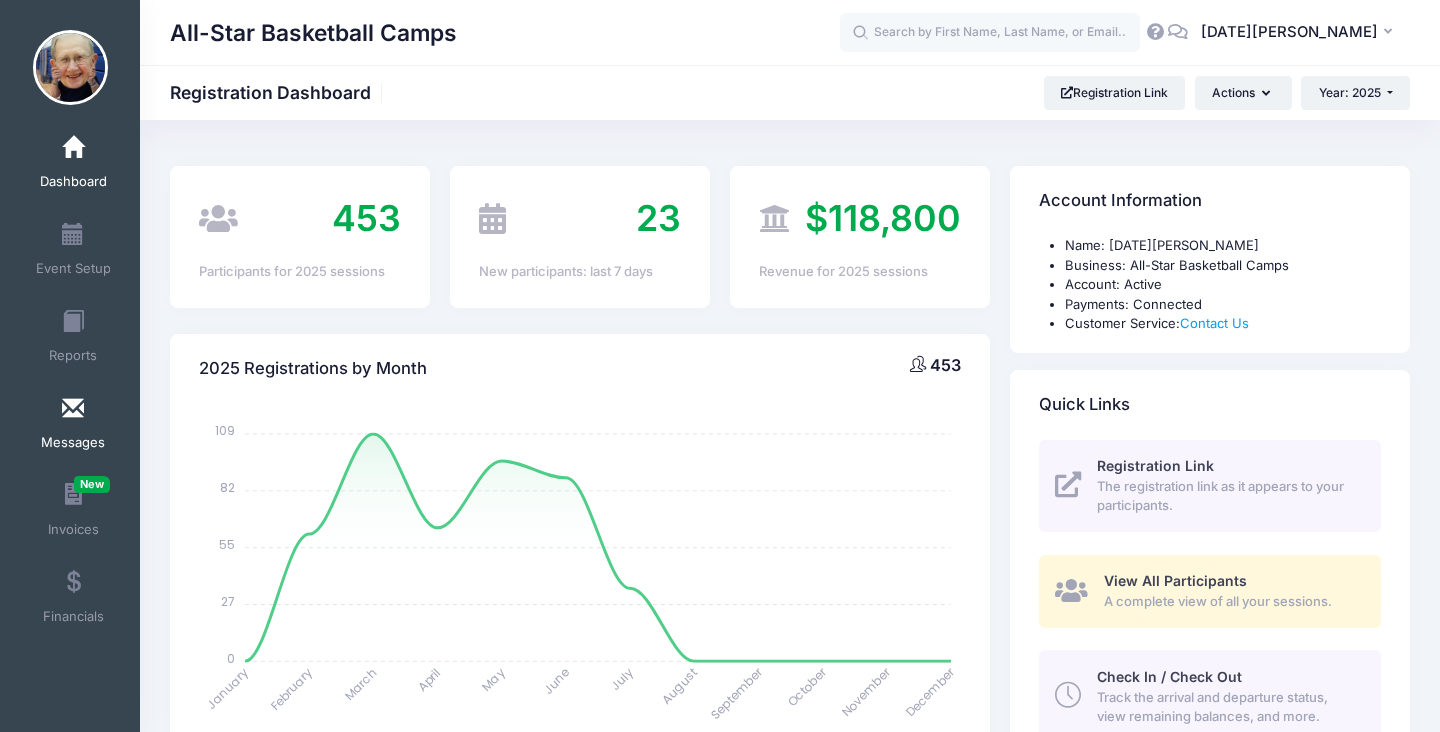 click on "Messages" at bounding box center (73, 426) 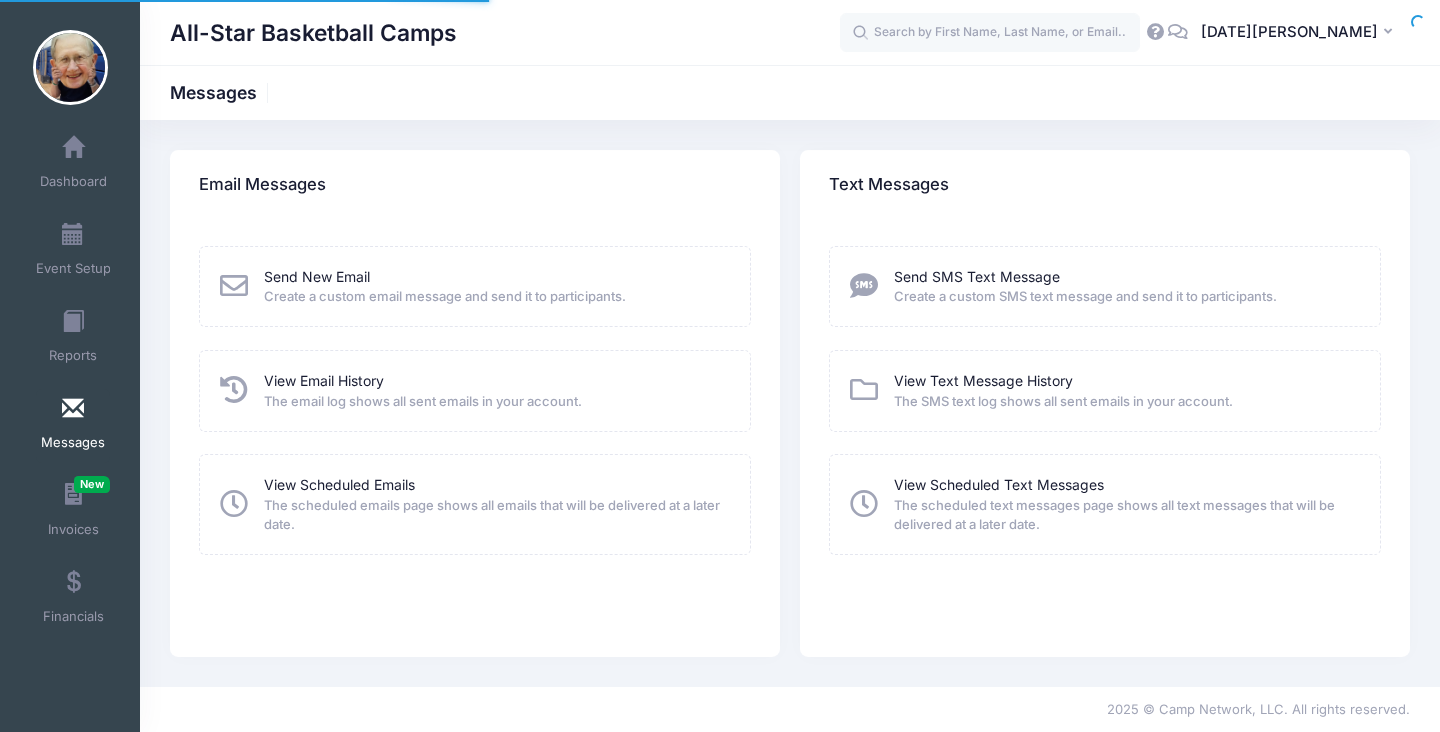 scroll, scrollTop: 0, scrollLeft: 0, axis: both 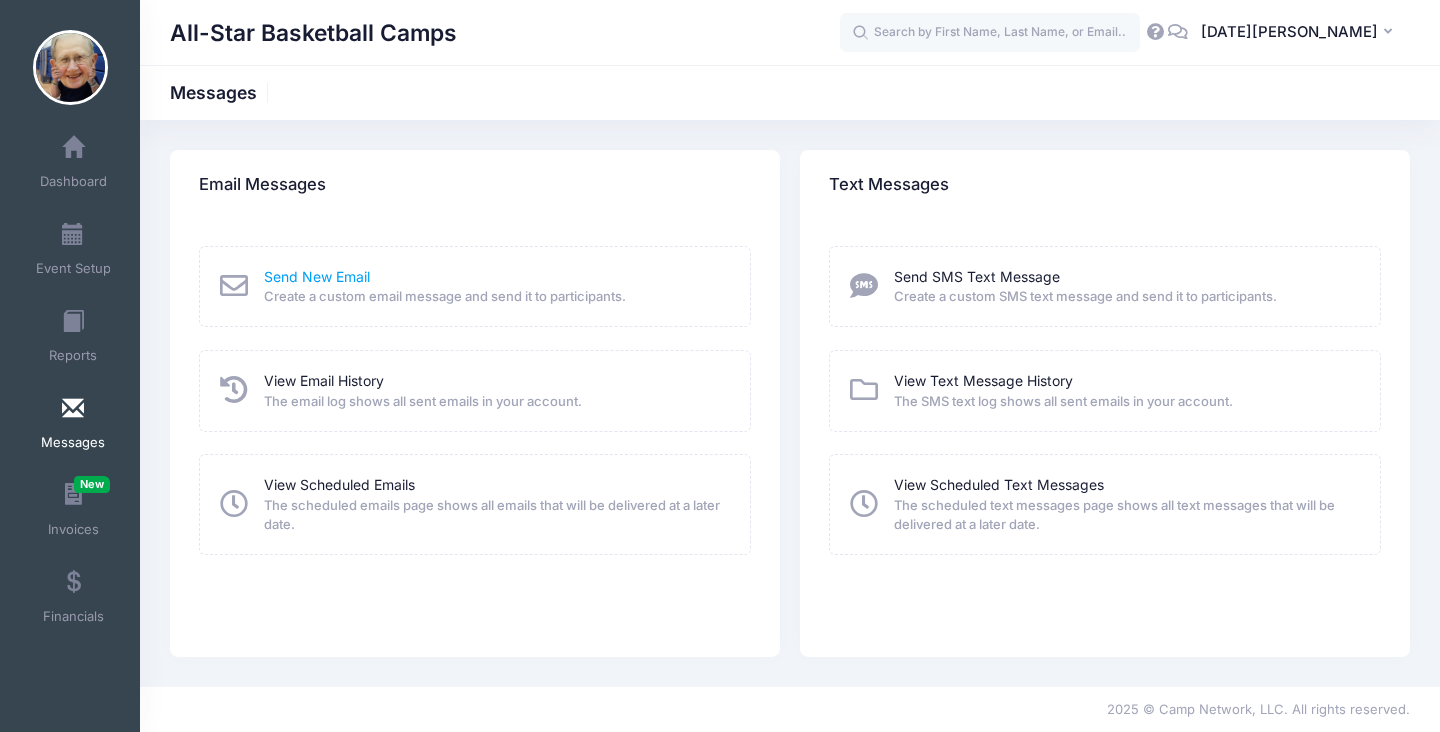 click on "Send New Email" at bounding box center (317, 276) 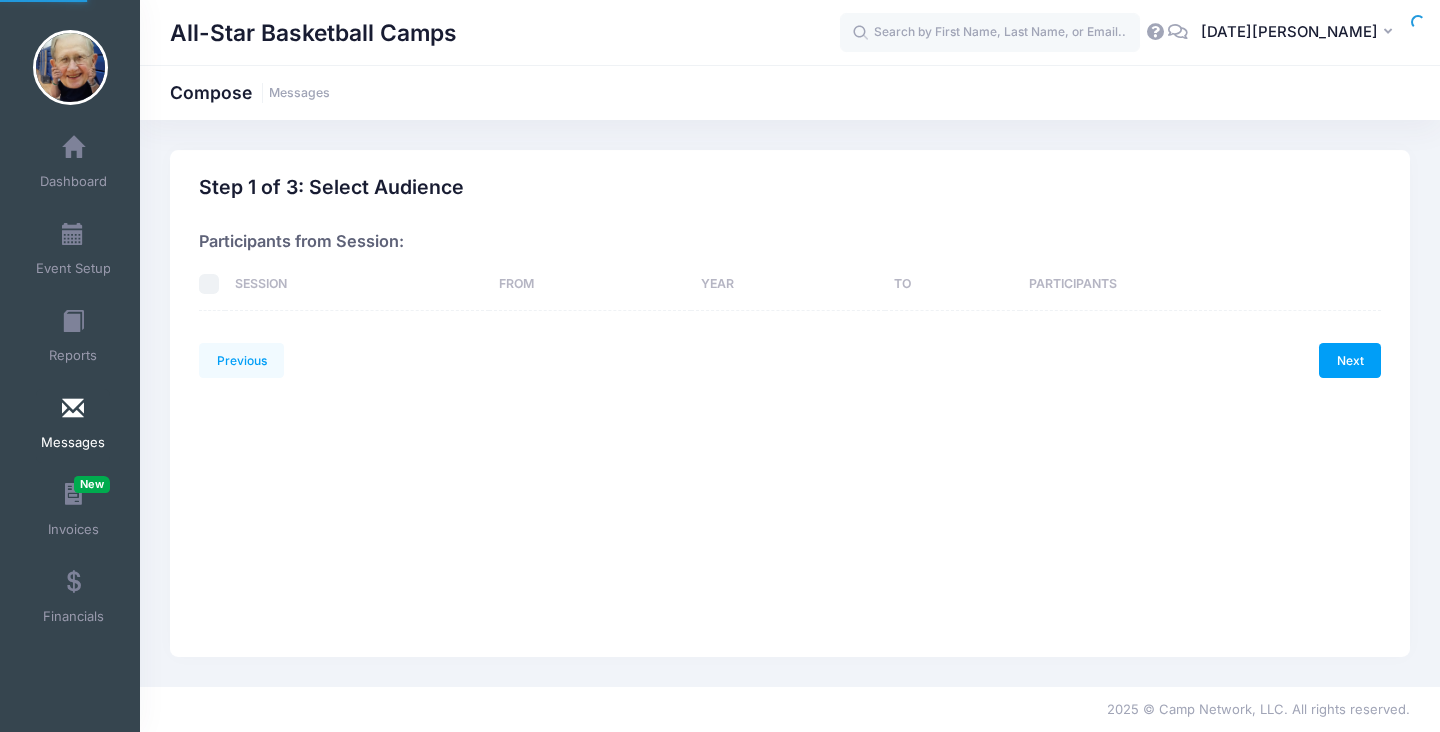 scroll, scrollTop: 0, scrollLeft: 0, axis: both 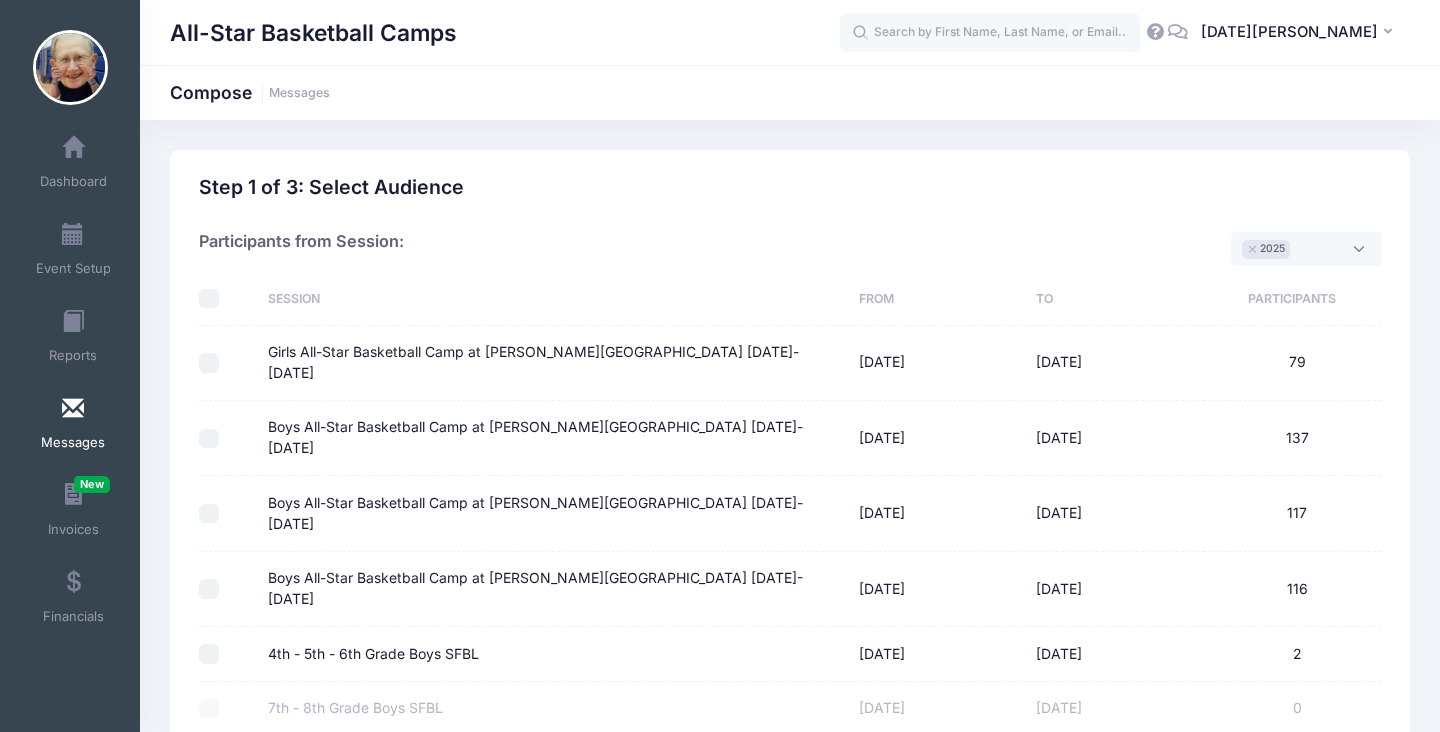 click on "Boys All-Star Basketball Camp at Madonna University July 28- August 1" at bounding box center [209, 589] 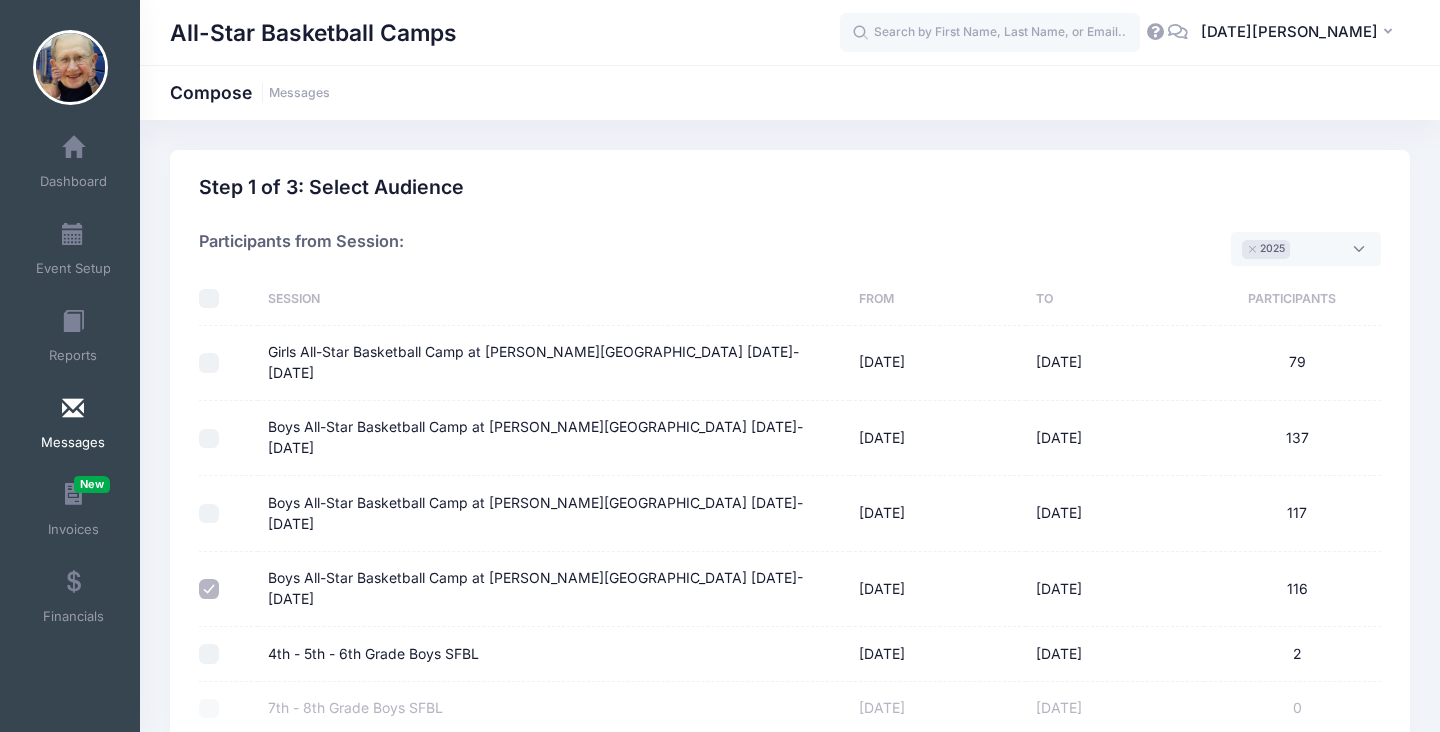 click at bounding box center [228, 513] 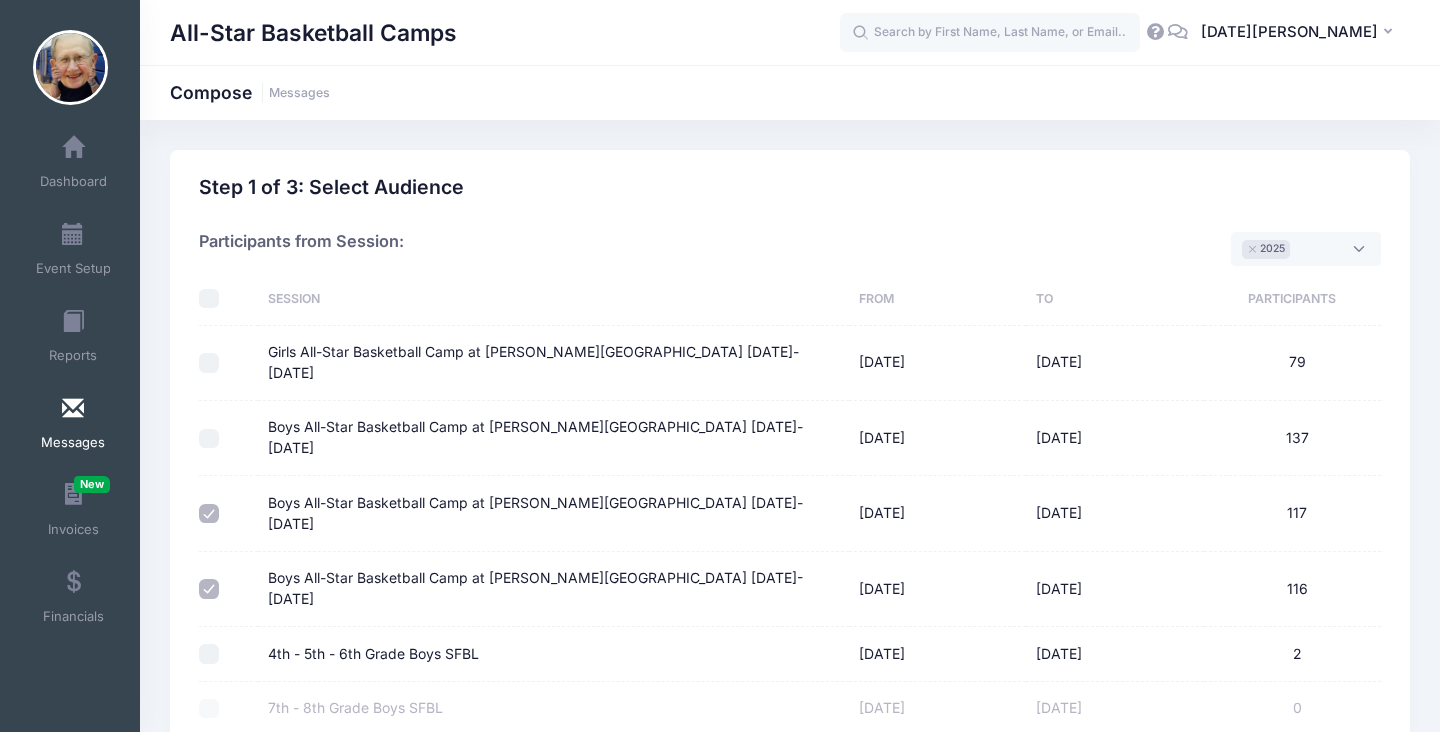 click on "Boys All-Star Basketball Camp at Madonna University July 28- August 1" at bounding box center [209, 589] 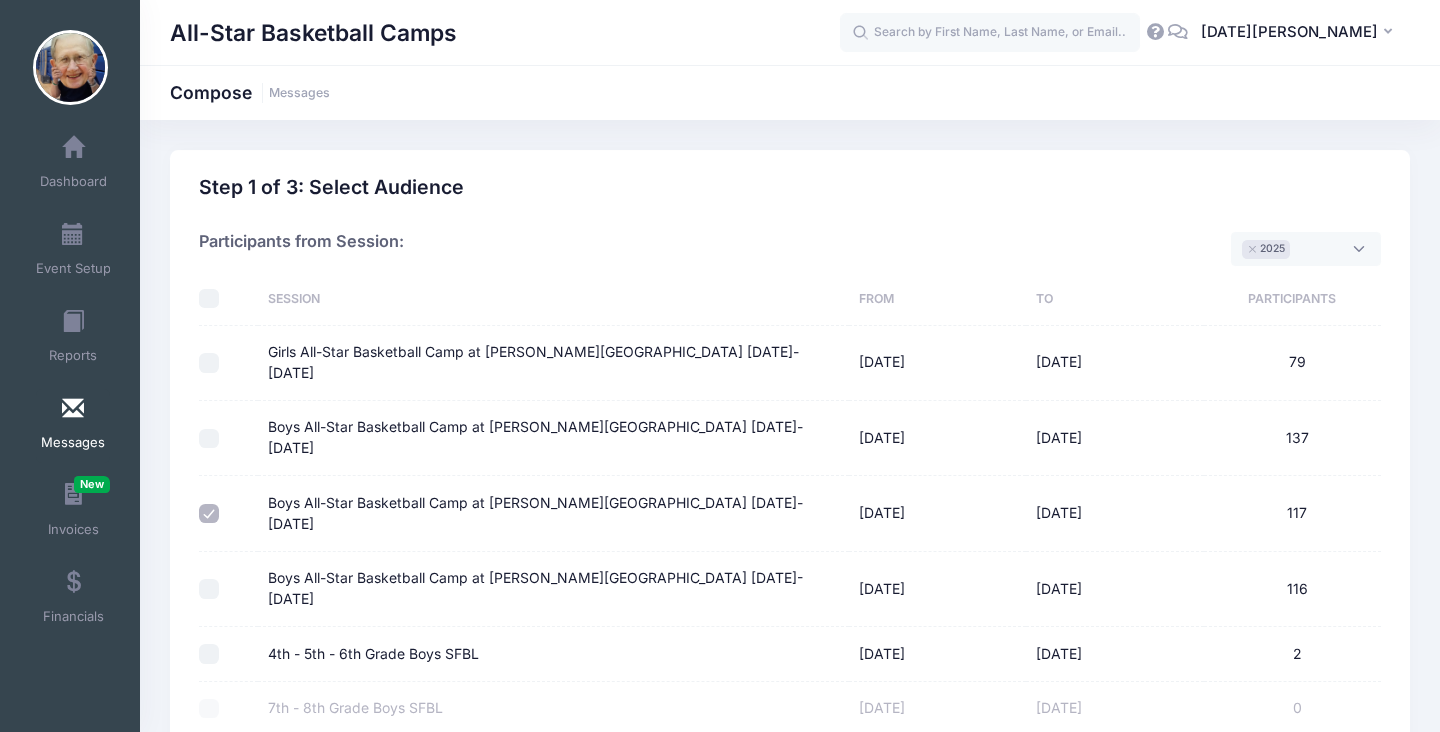 click on "Previous
Next
Step  1  of 4:  Message Type
Audience
Roster
Compose
Step 1 of 3: Select Audience
Please select at least one option
Please select only one option
Sorry, you can't select specific sessions and specific contact list at the same time.
Please select at most 2700 participants.
The results below are filtered to show sessions with Referral Programs associated.
enrolled in SMS text notifications 2" at bounding box center (790, 532) 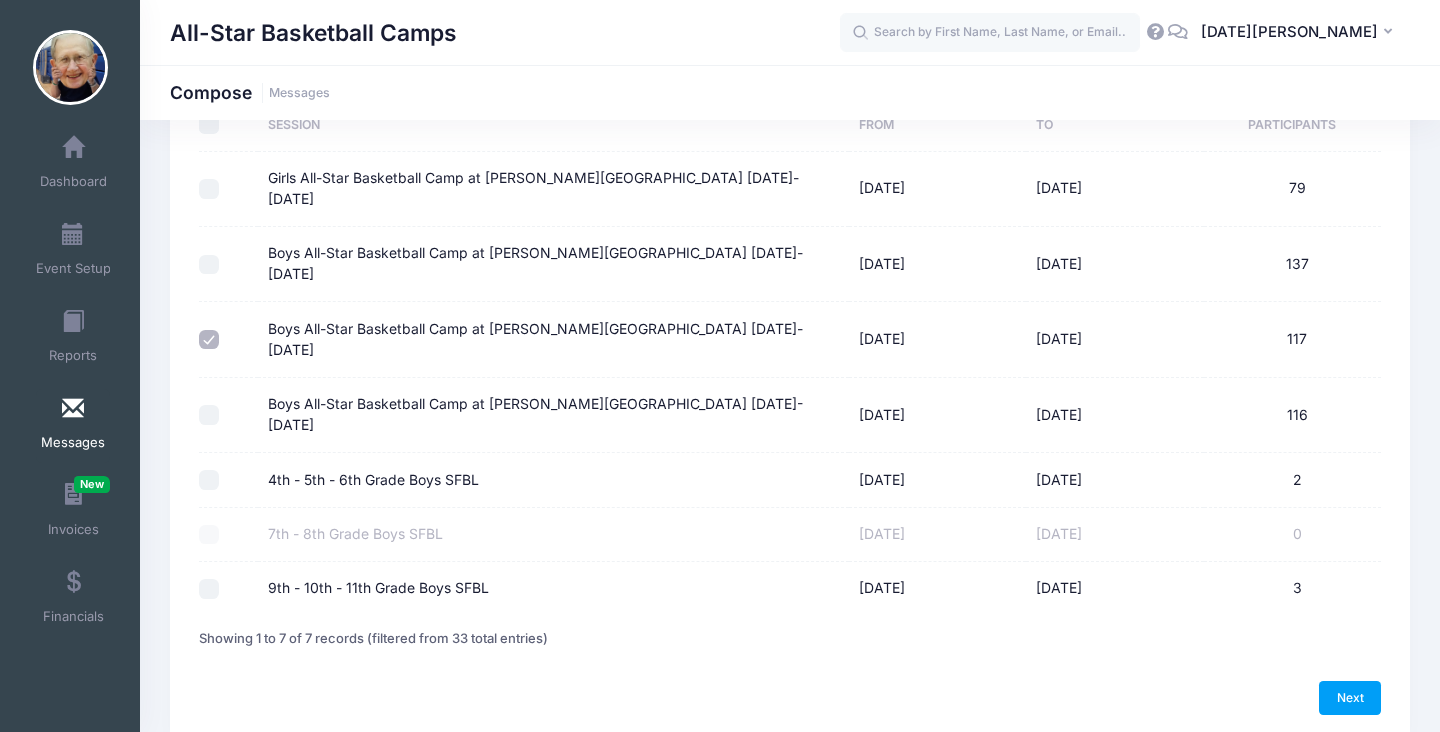 scroll, scrollTop: 175, scrollLeft: 0, axis: vertical 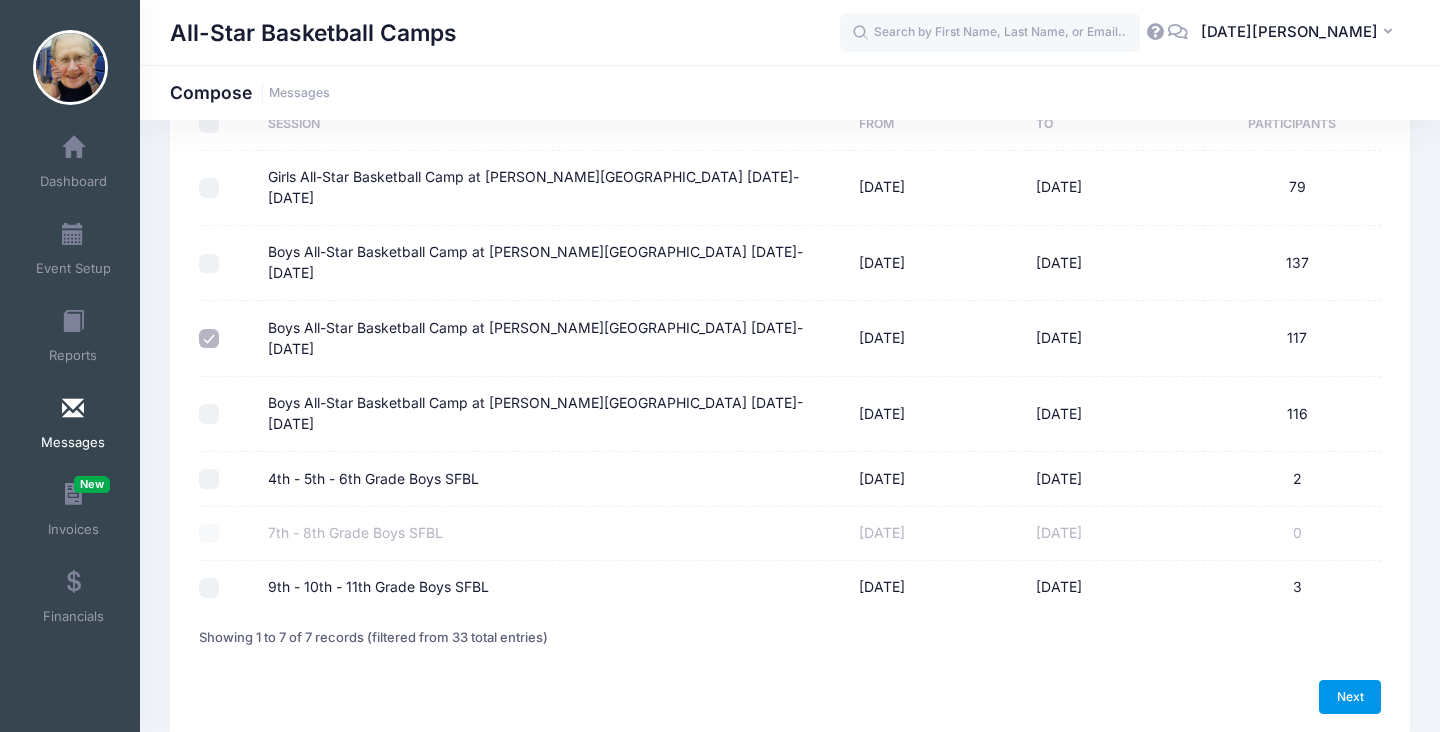click on "Next" at bounding box center [1350, 697] 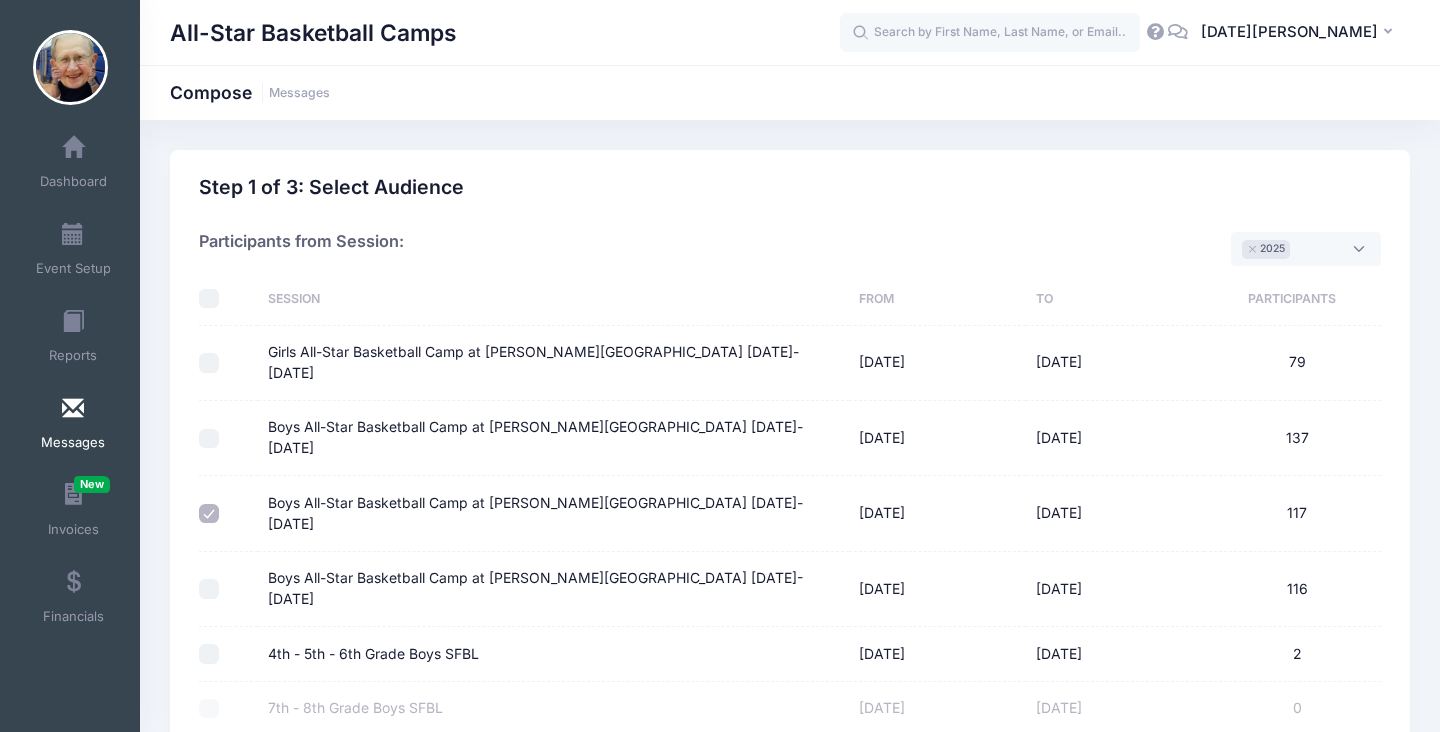 select on "50" 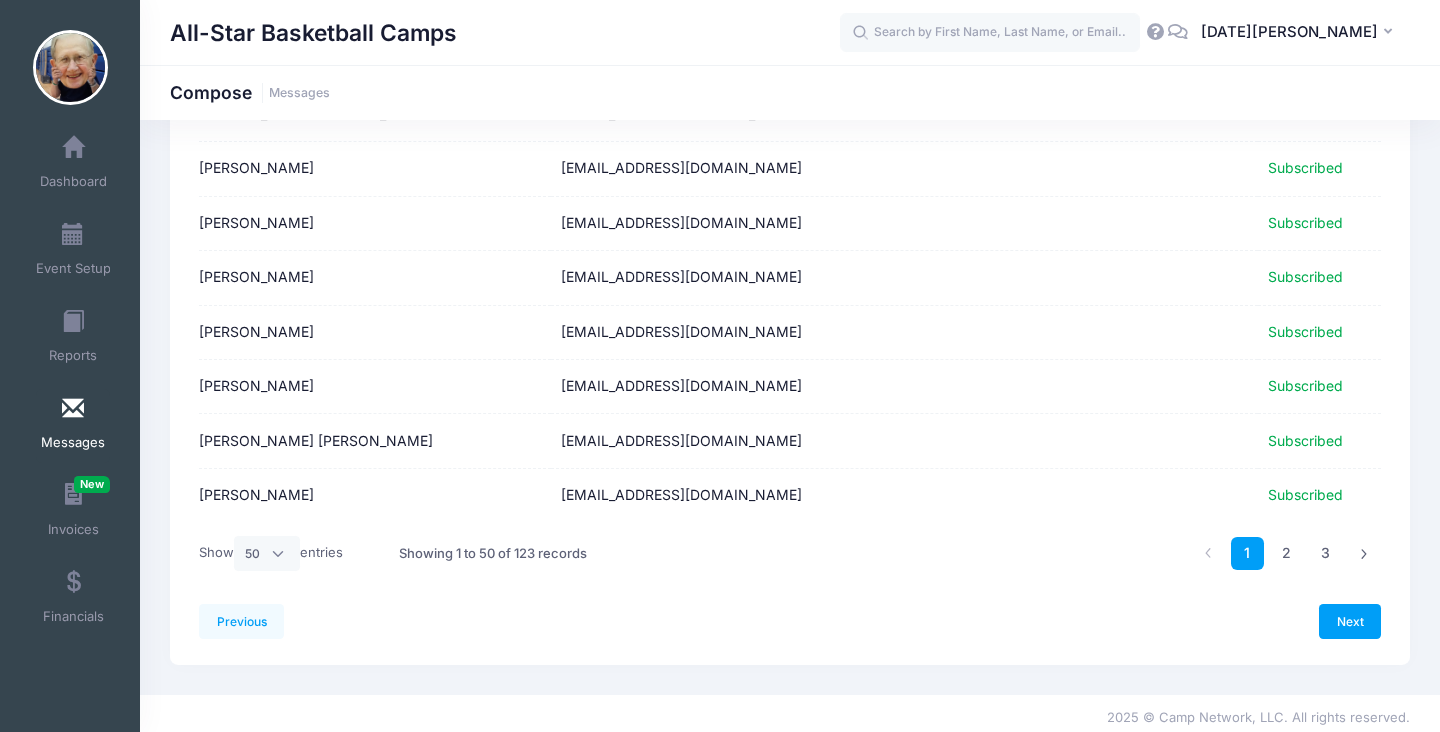 scroll, scrollTop: 2506, scrollLeft: 0, axis: vertical 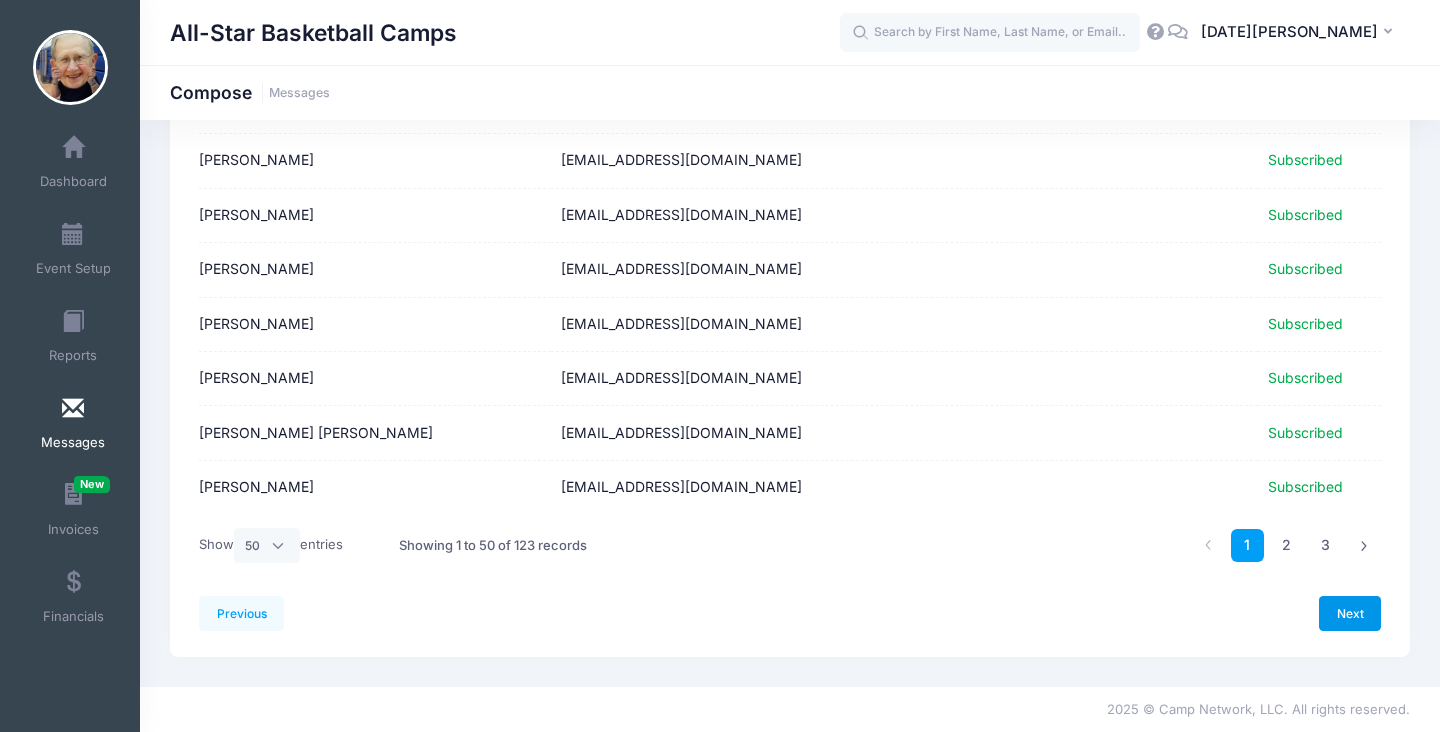 click on "Next" at bounding box center (1350, 613) 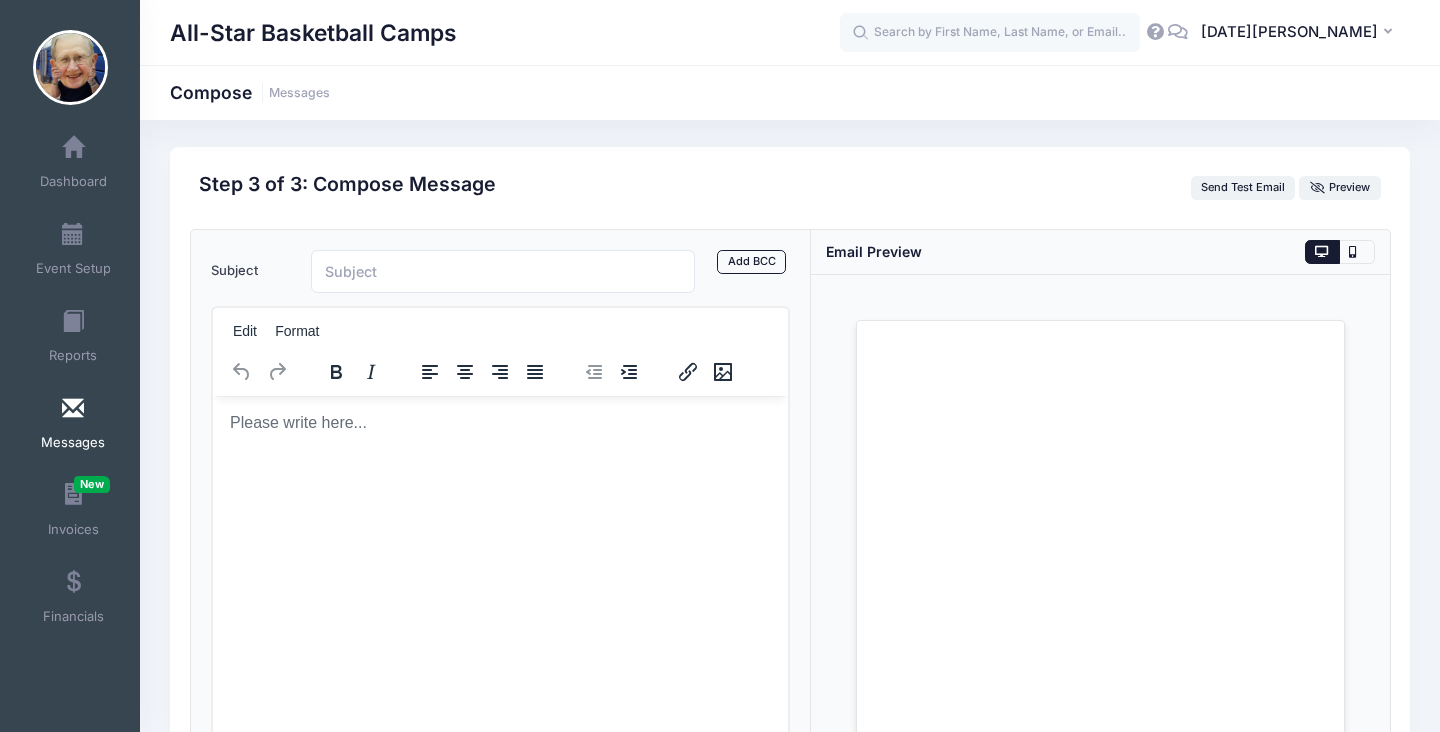 scroll, scrollTop: 0, scrollLeft: 0, axis: both 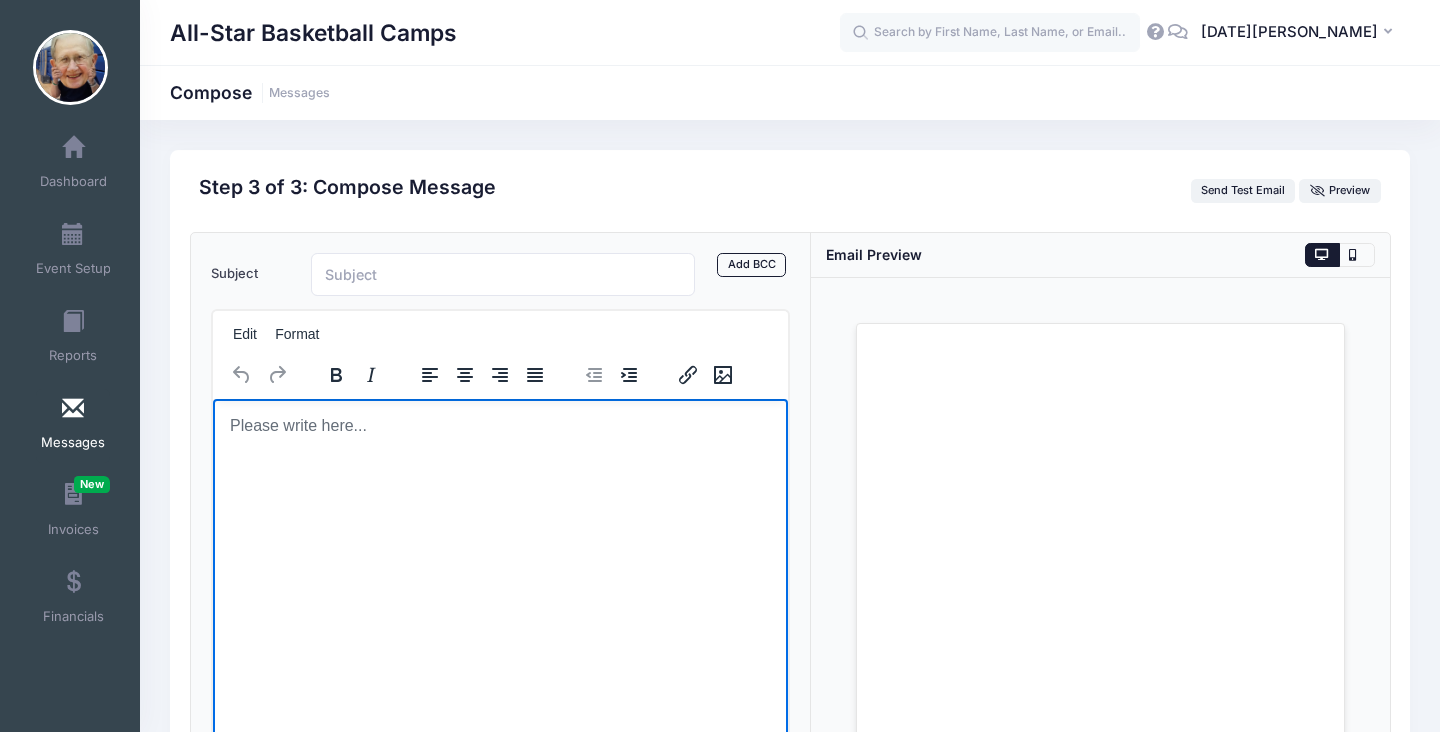 click at bounding box center [499, 425] 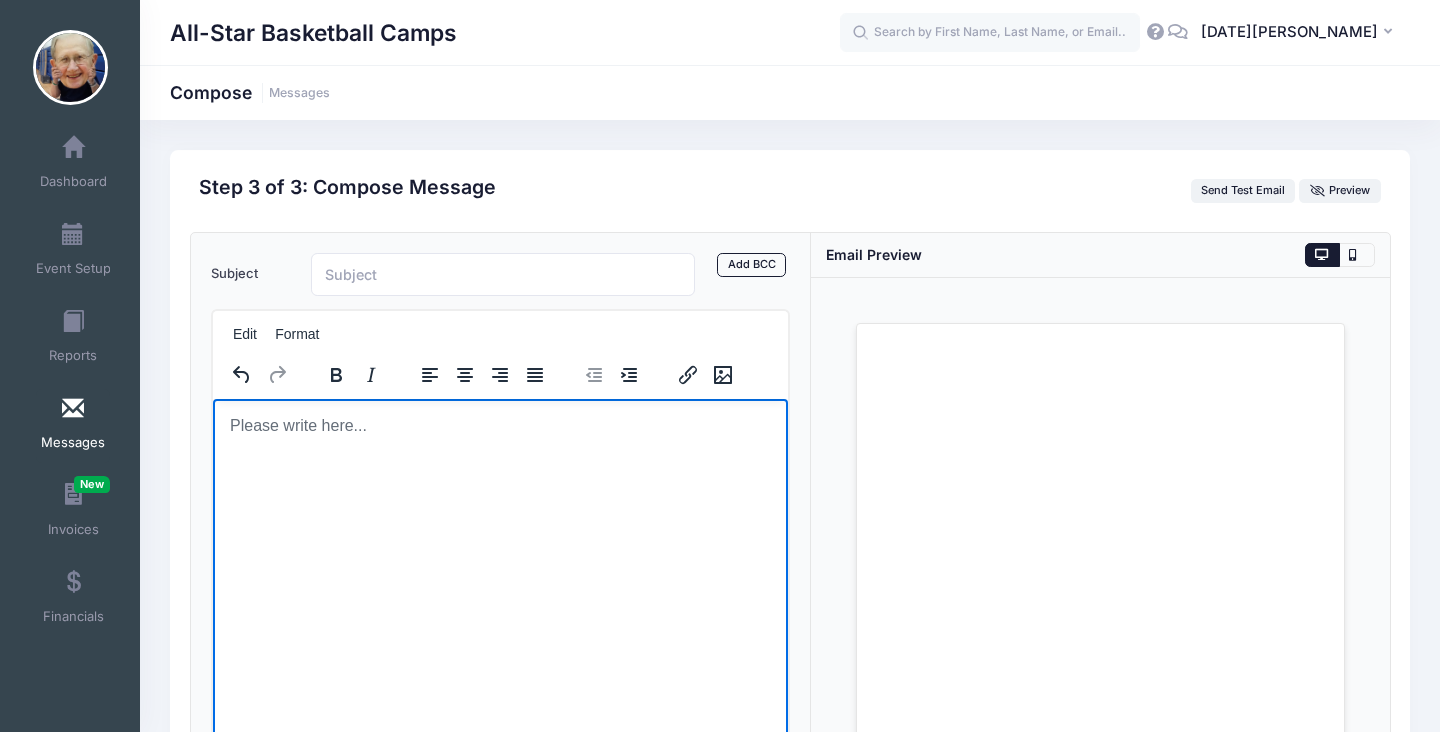 scroll, scrollTop: 75, scrollLeft: 0, axis: vertical 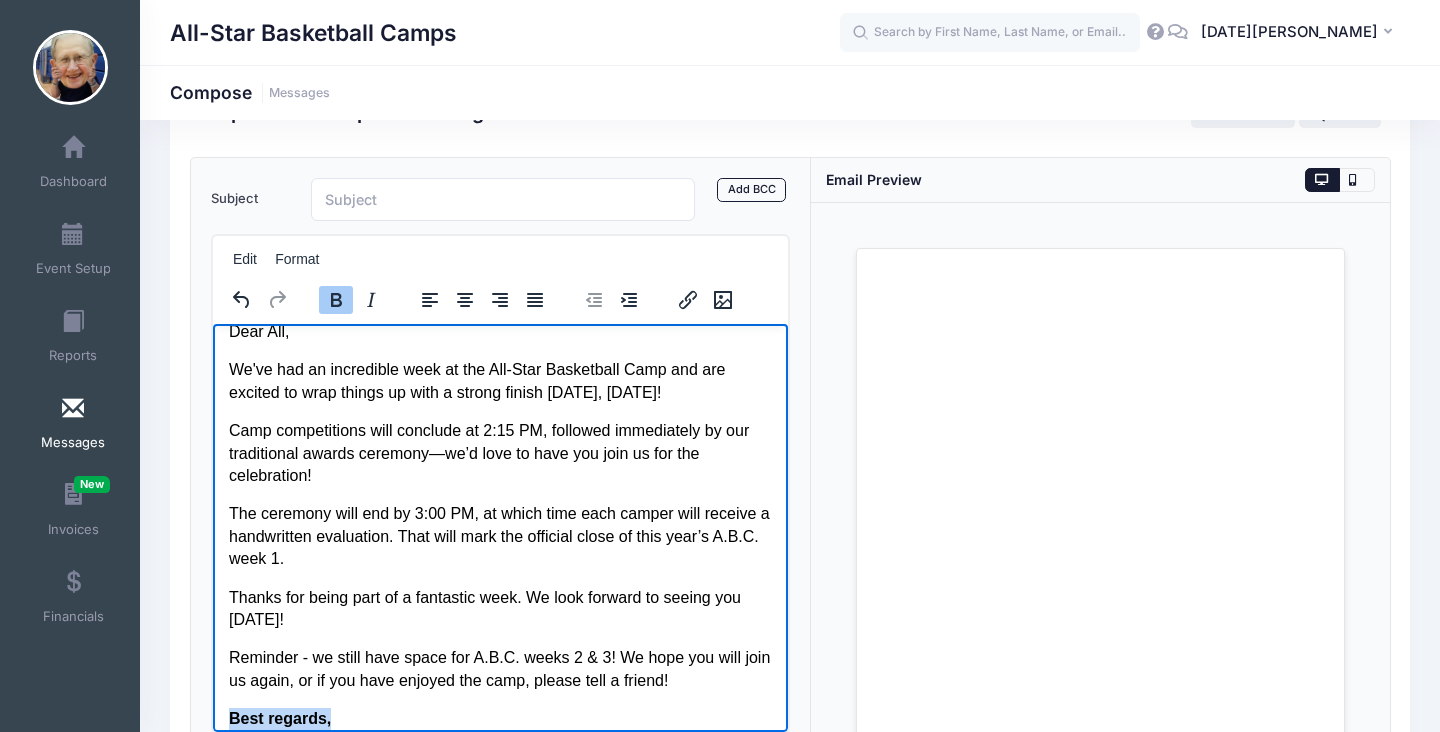drag, startPoint x: 330, startPoint y: 717, endPoint x: 231, endPoint y: 720, distance: 99.04544 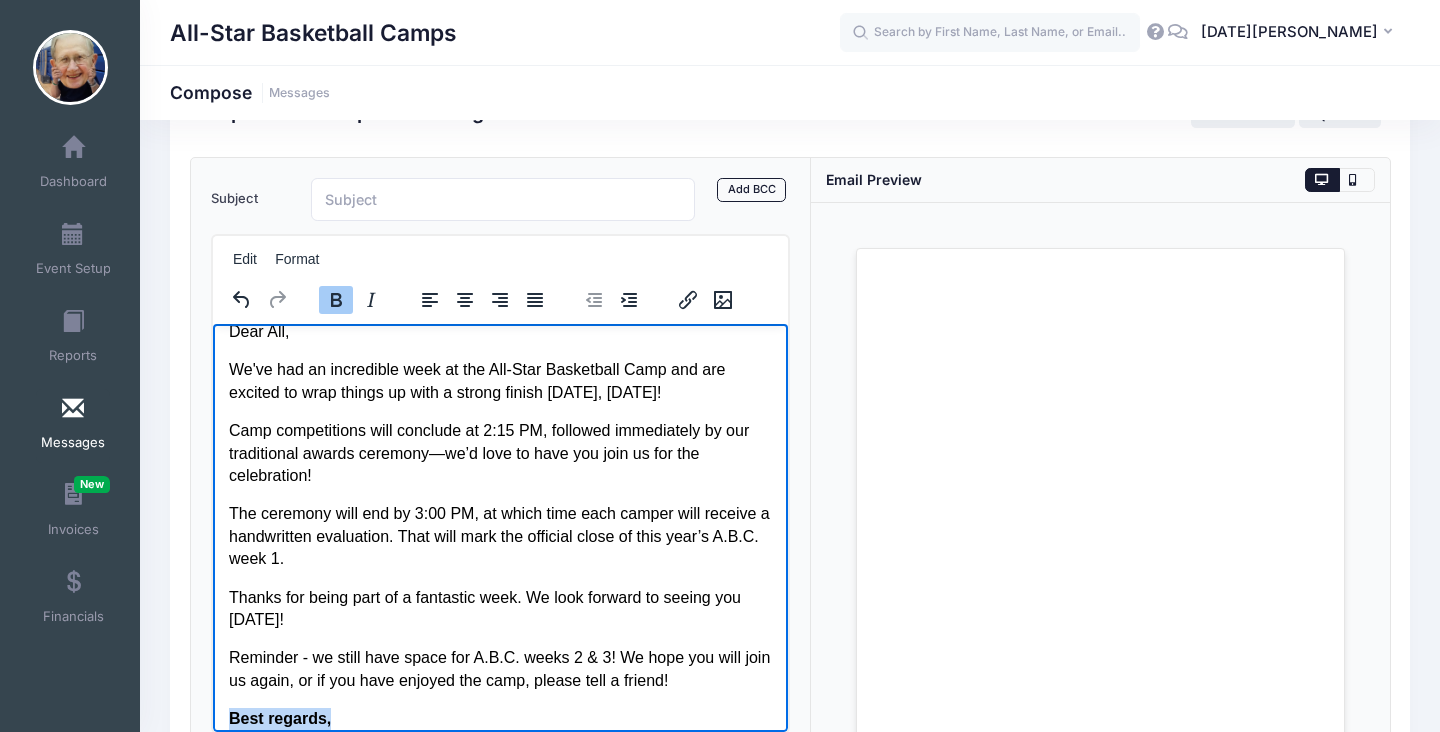click on "Best regards, Noel Emenhiser" at bounding box center [321, 728] 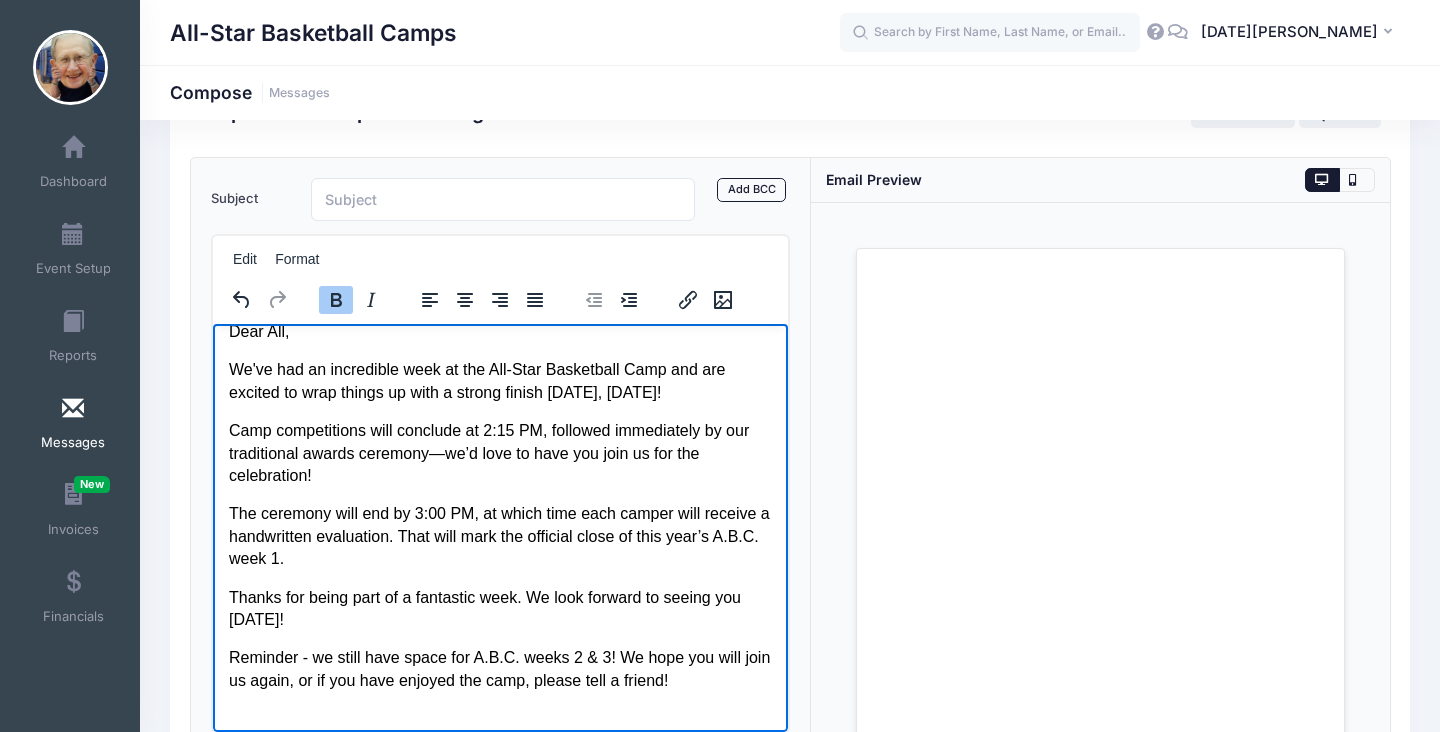 click on "Subject
Add CC
Add BCC
CC
​
BCC
​
Edit Format
Add Attachment" at bounding box center [501, 489] 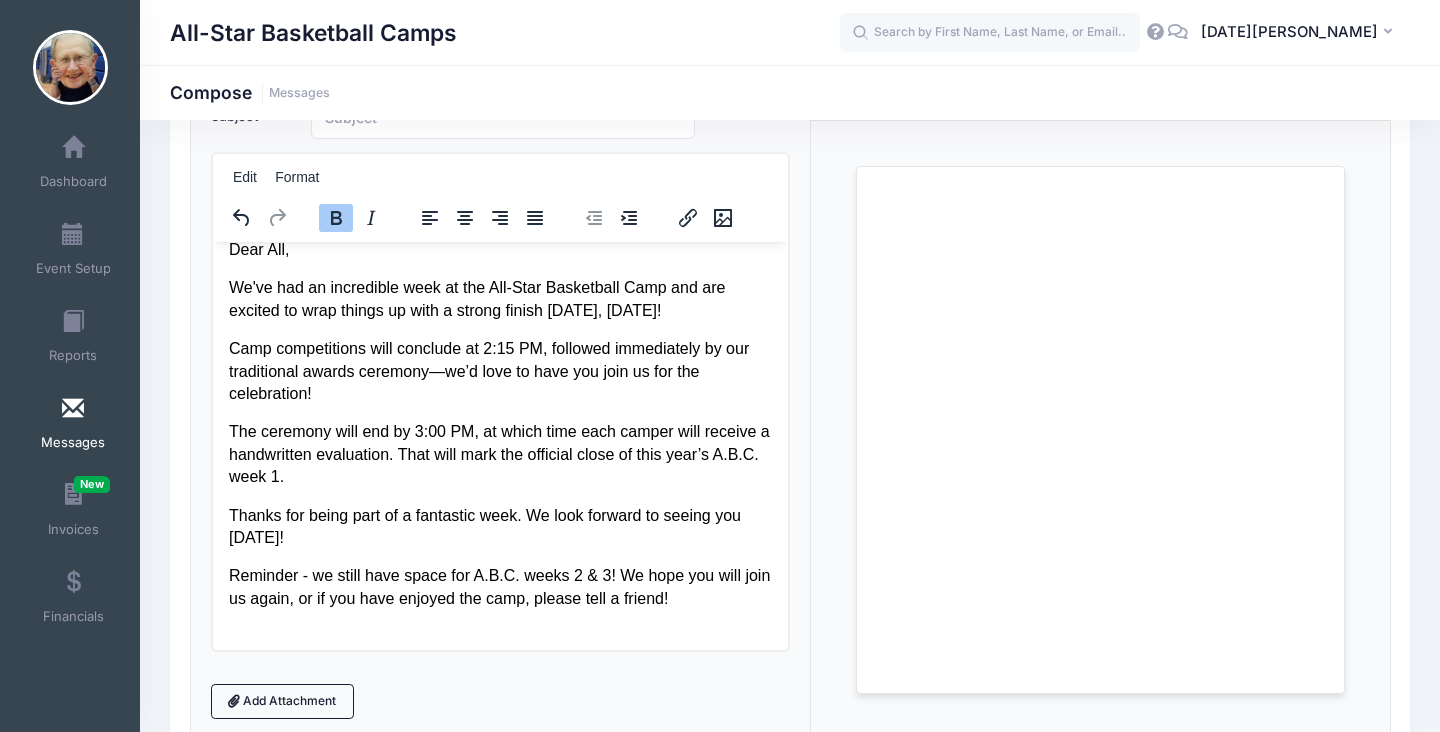 scroll, scrollTop: 155, scrollLeft: 0, axis: vertical 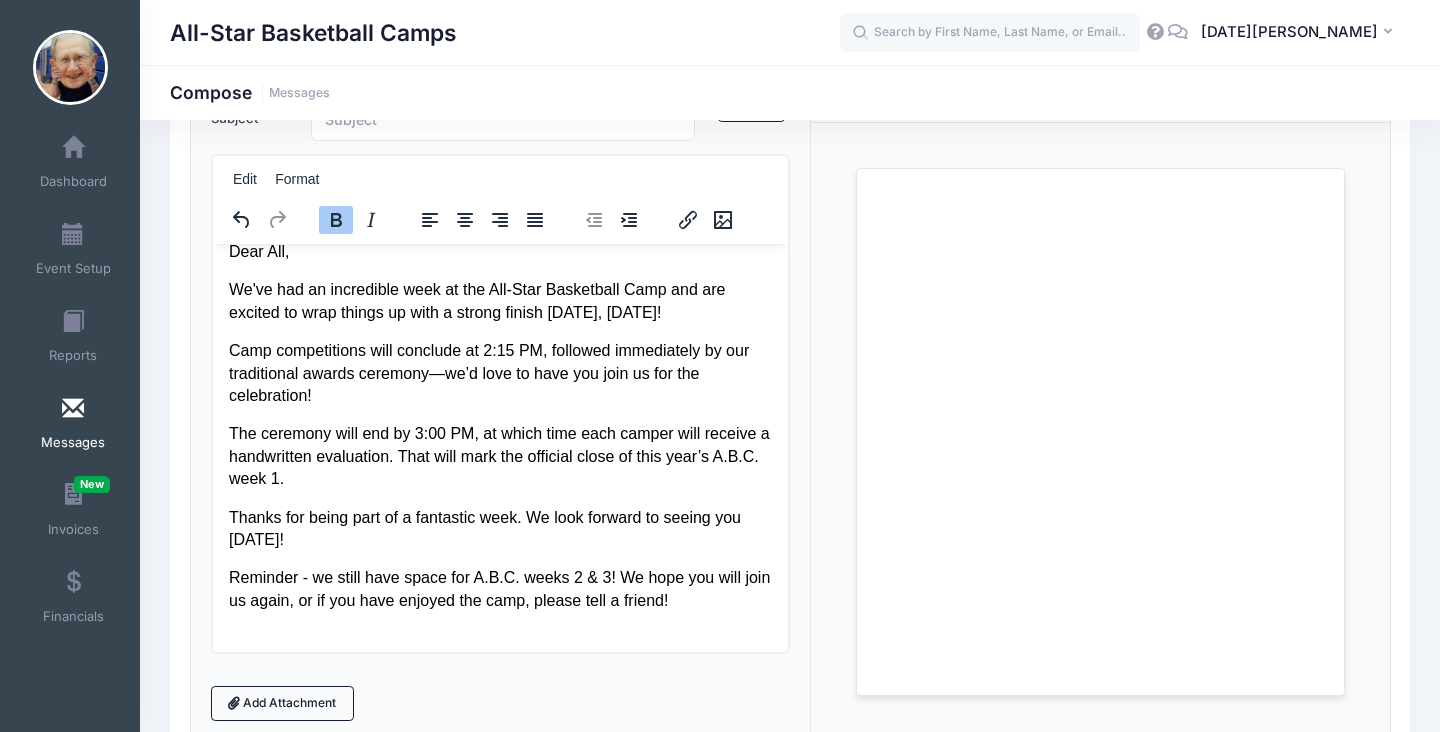 click on "[DATE][PERSON_NAME]" at bounding box center (499, 649) 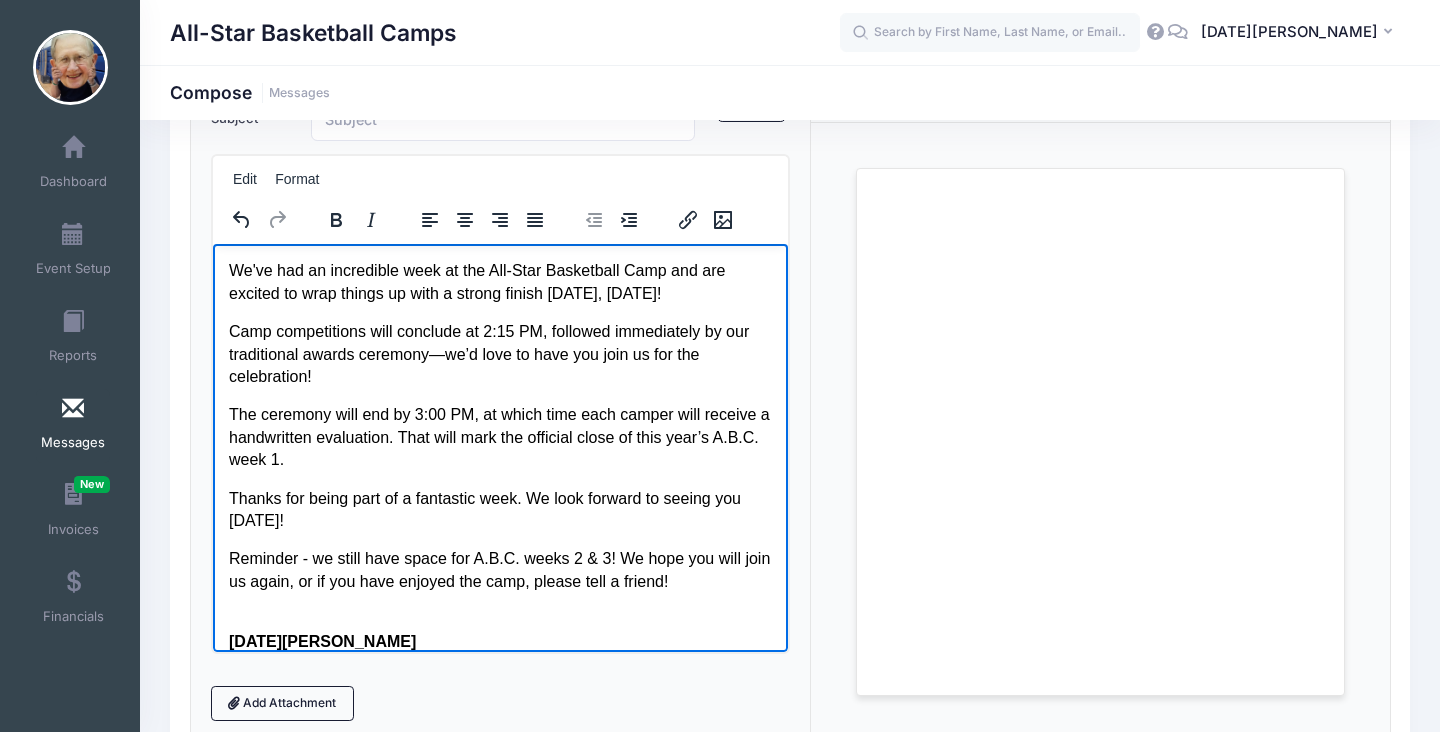 scroll, scrollTop: 0, scrollLeft: 0, axis: both 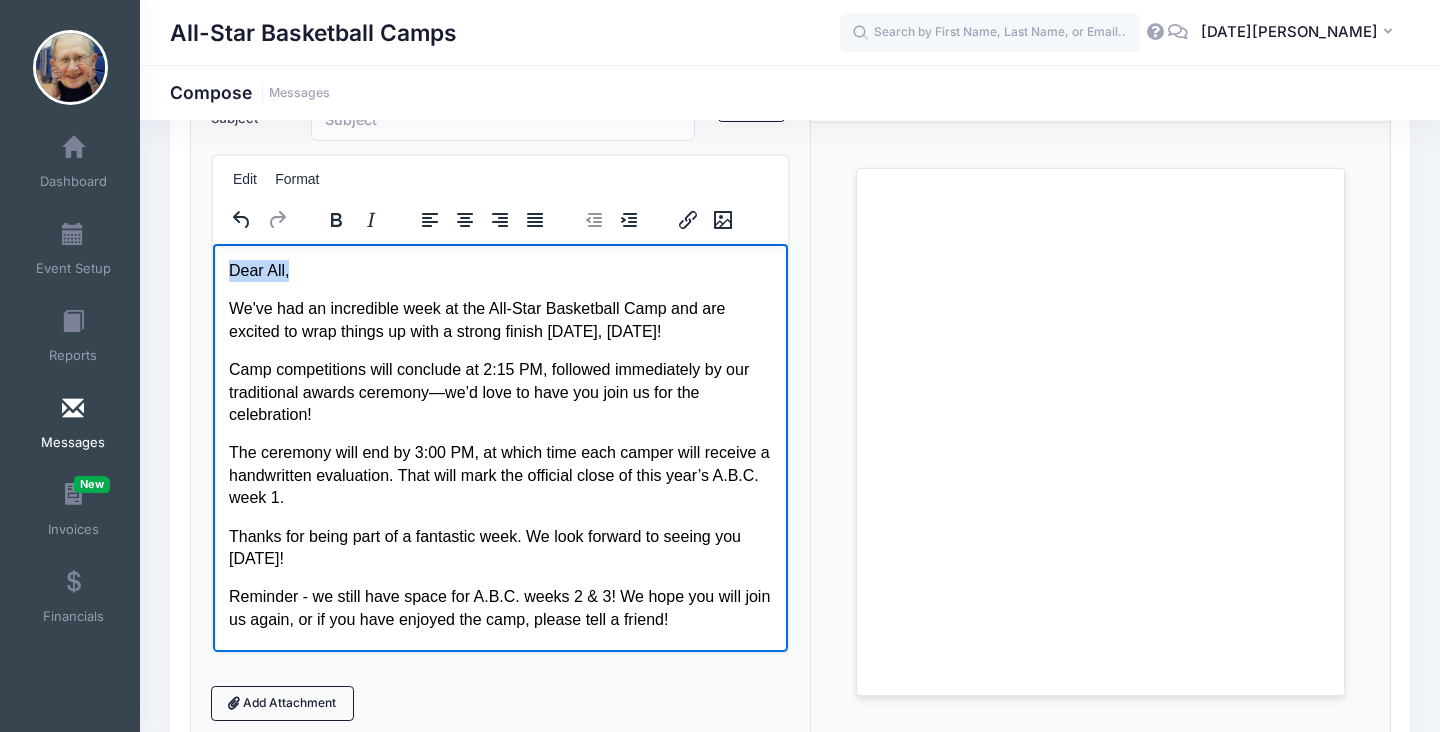 drag, startPoint x: 287, startPoint y: 264, endPoint x: 225, endPoint y: 268, distance: 62.1289 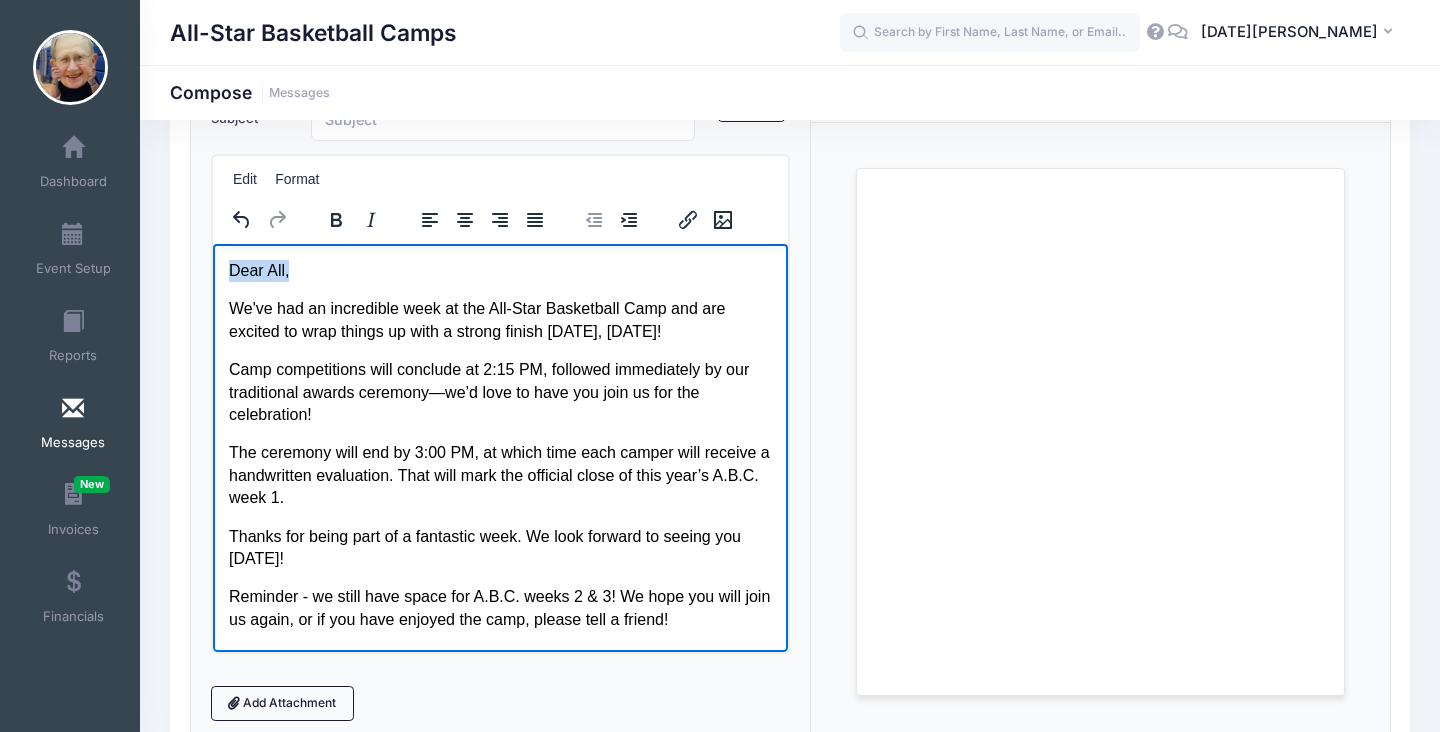 click on "Dear All, We've had an incredible week at the All-Star Basketball Camp and are excited to wrap things up with a strong finish tomorrow, July 18th! Camp competitions will conclude at 2:15 PM, followed immediately by our traditional awards ceremony—we’d love to have you join us for the celebration! The ceremony will end by 3:00 PM, at which time each camper will receive a handwritten evaluation. That will mark the official close of this year’s A.B.C. week 1. Thanks for being part of a fantastic week. We look forward to seeing you tomorrow! Reminder - we still have space for A.B.C. weeks 2 & 3! We hope you will join us again, or if you have enjoyed the camp, please tell a friend! Noel Emenhiser" at bounding box center (499, 475) 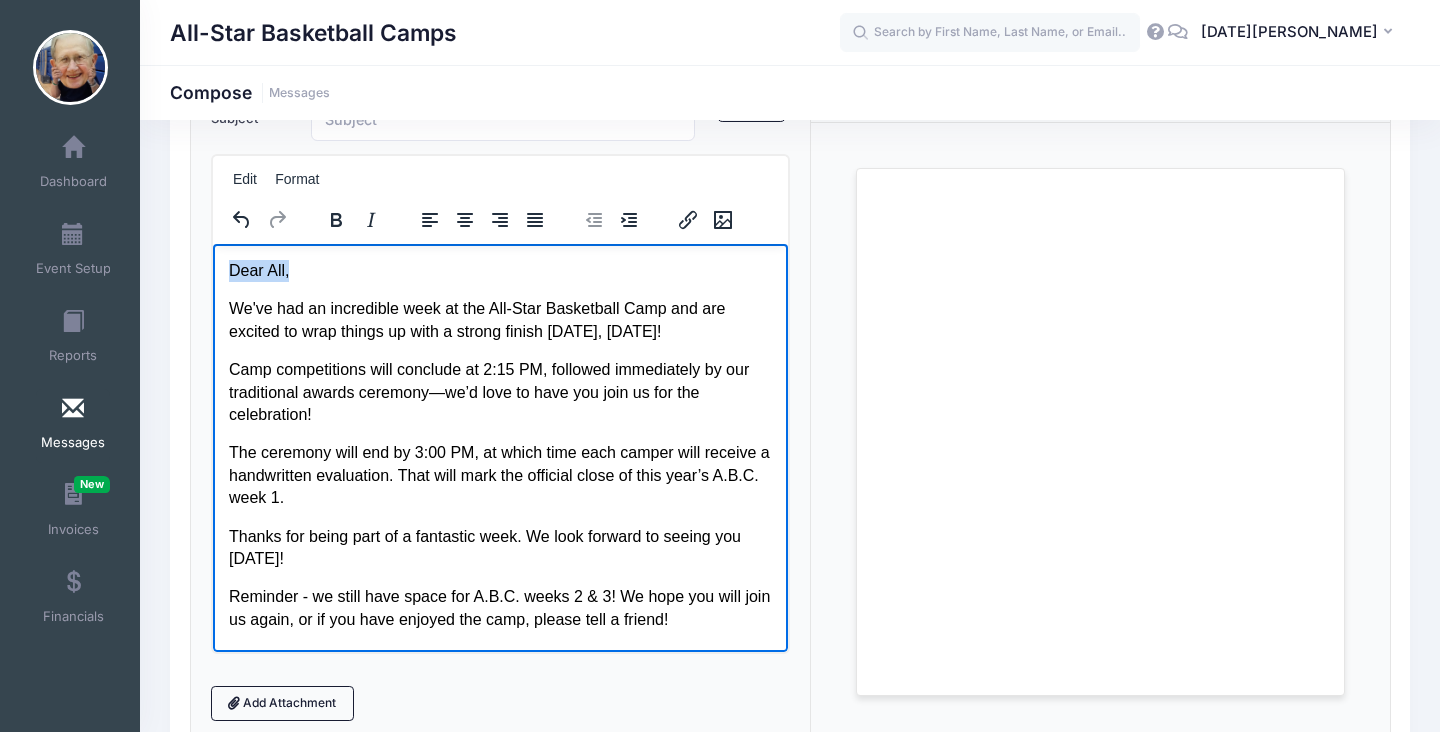 drag, startPoint x: 297, startPoint y: 275, endPoint x: 209, endPoint y: 272, distance: 88.051125 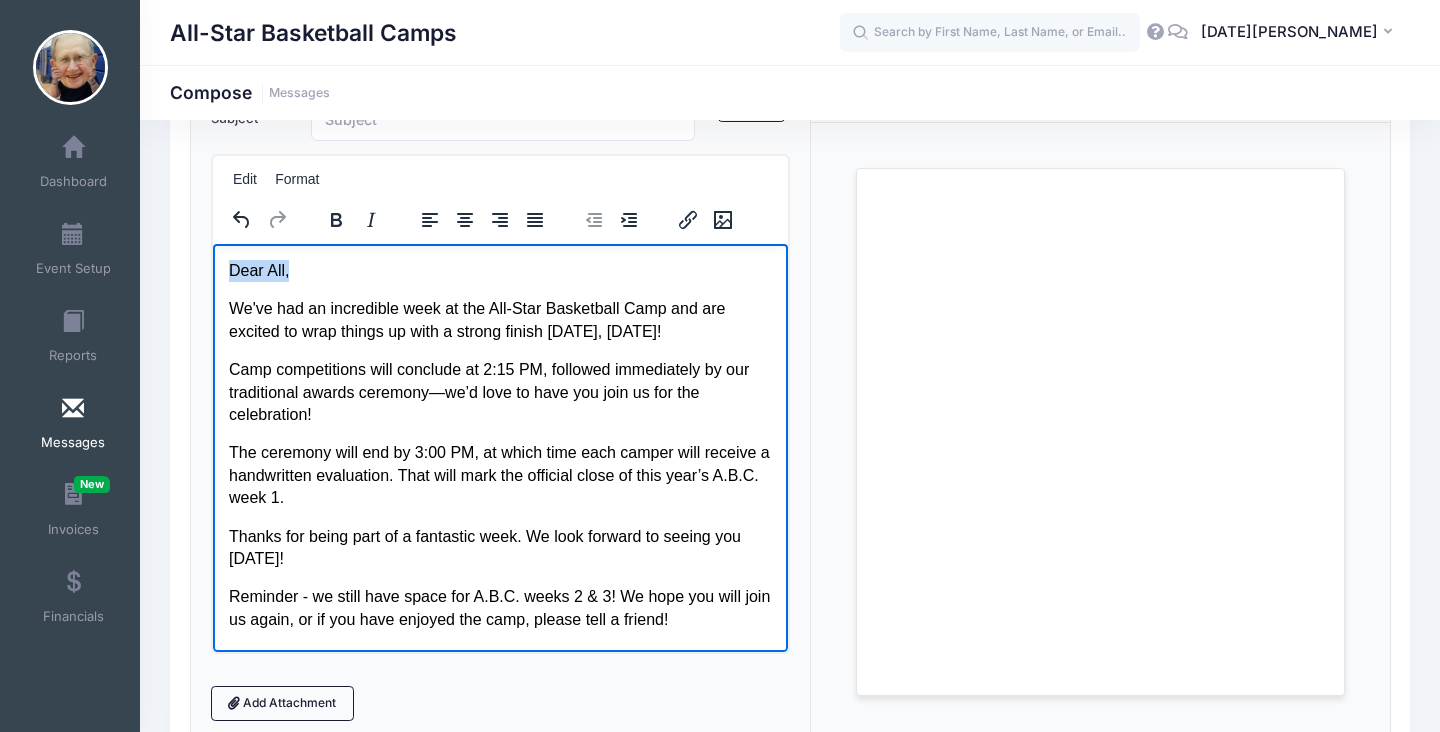 click on "Dear All, We've had an incredible week at the All-Star Basketball Camp and are excited to wrap things up with a strong finish tomorrow, July 18th! Camp competitions will conclude at 2:15 PM, followed immediately by our traditional awards ceremony—we’d love to have you join us for the celebration! The ceremony will end by 3:00 PM, at which time each camper will receive a handwritten evaluation. That will mark the official close of this year’s A.B.C. week 1. Thanks for being part of a fantastic week. We look forward to seeing you tomorrow! Reminder - we still have space for A.B.C. weeks 2 & 3! We hope you will join us again, or if you have enjoyed the camp, please tell a friend! Noel Emenhiser" at bounding box center (499, 475) 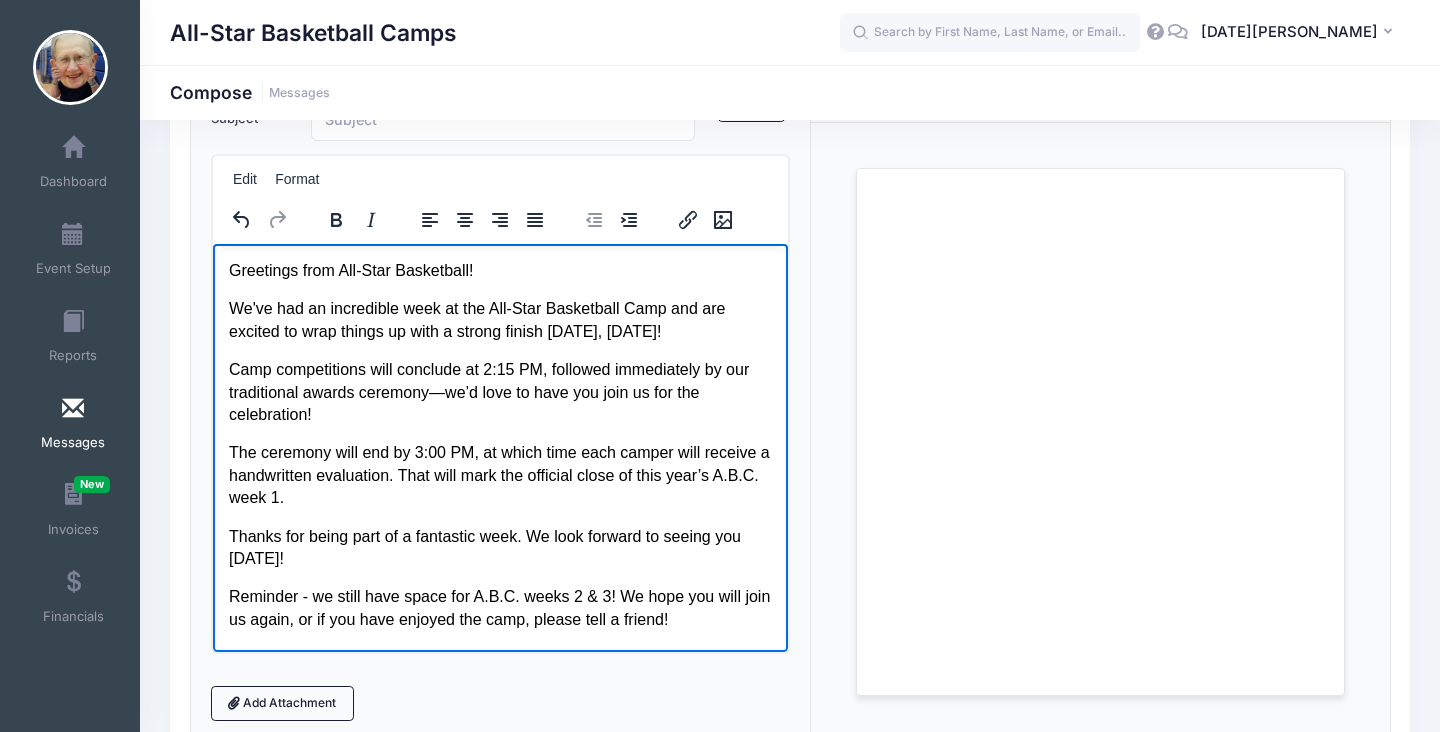 click on "The ceremony will end by 3:00 PM, at which time each camper will receive a handwritten evaluation. That will mark the official close of this year’s A.B.C. week 1." at bounding box center (499, 474) 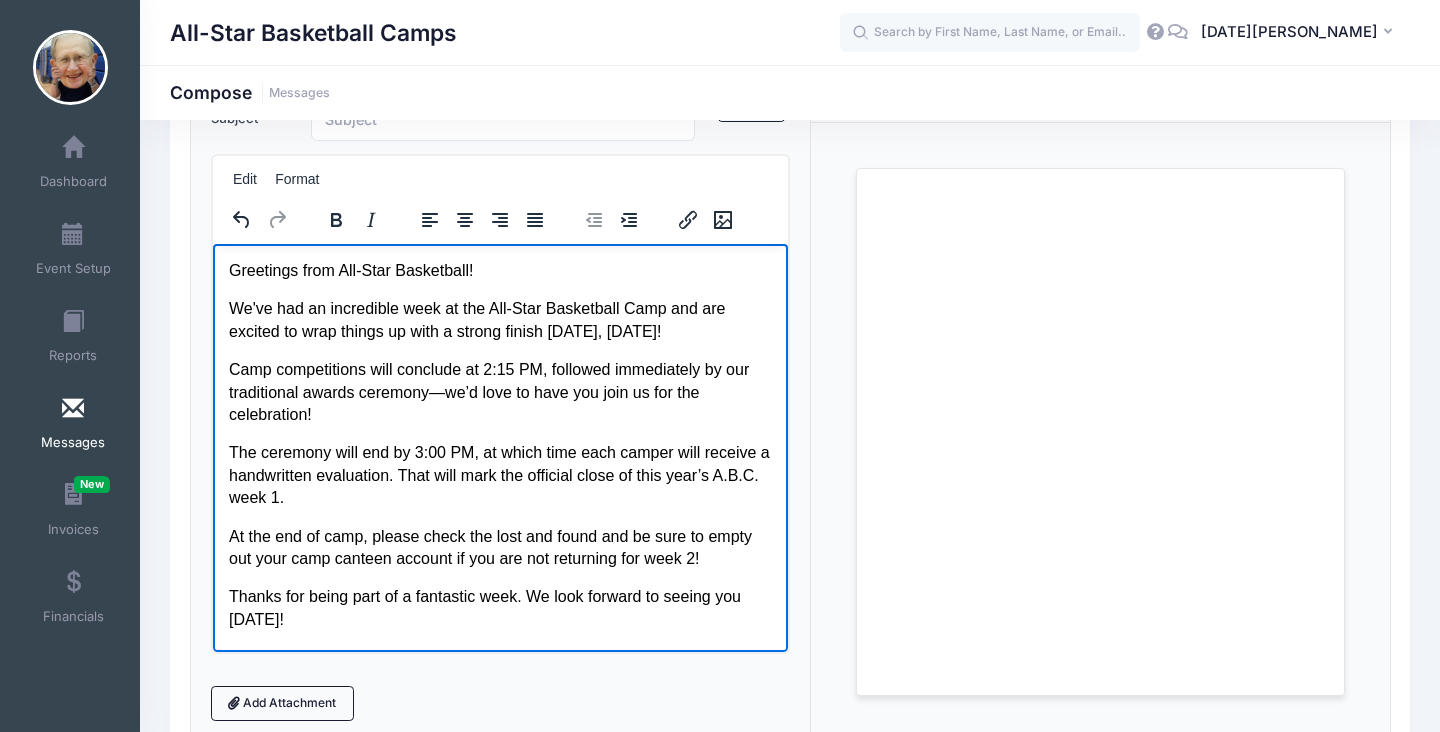 click on "Thanks for being part of a fantastic week. We look forward to seeing you tomorrow!" at bounding box center [499, 607] 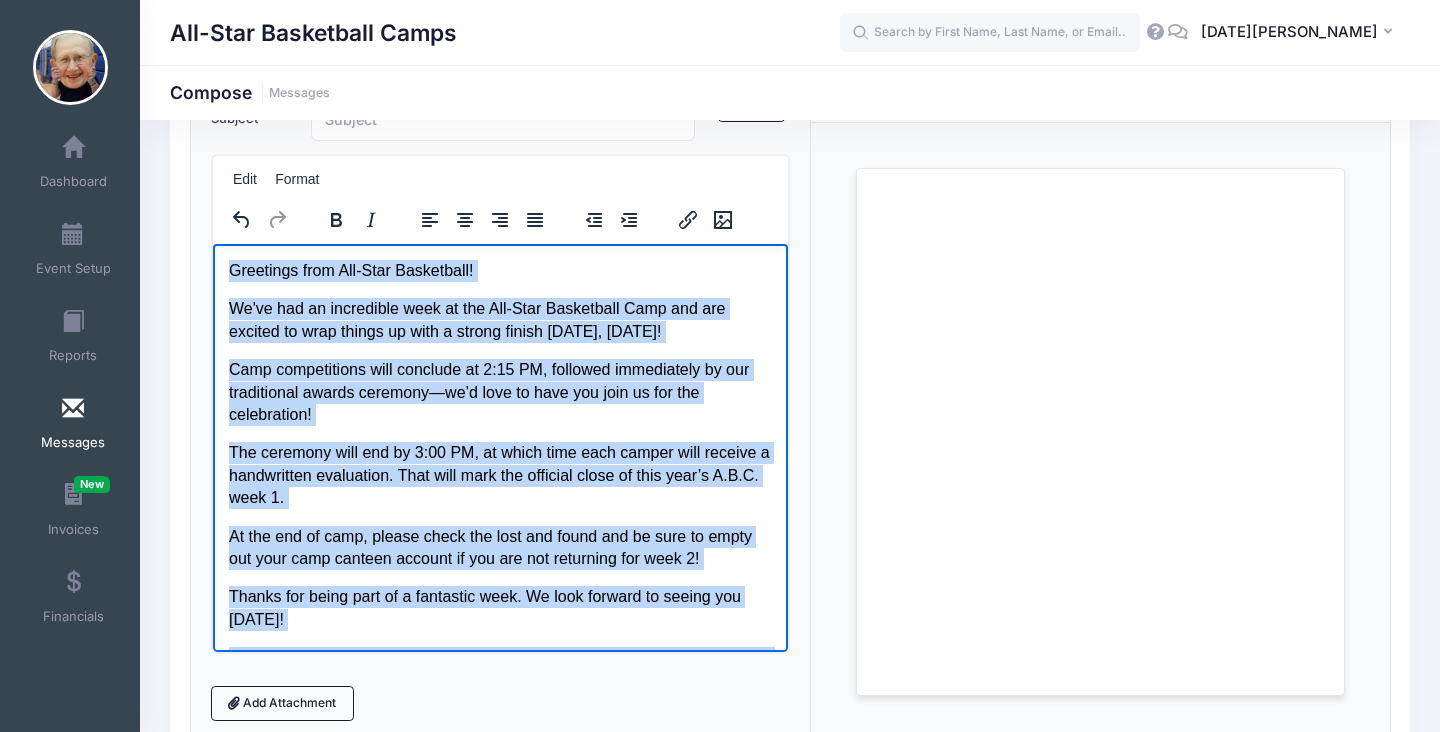 copy on "Greetings from All-Star Basketball! We've had an incredible week at the All-Star Basketball Camp and are excited to wrap things up with a strong finish tomorrow, July 18th! Camp competitions will conclude at 2:15 PM, followed immediately by our traditional awards ceremony—we’d love to have you join us for the celebration! The ceremony will end by 3:00 PM, at which time each camper will receive a handwritten evaluation. That will mark the official close of this year’s A.B.C. week 1. At the end of camp, please check the lost and found and be sure to empty out your camp canteen account if you are not returning for week 2! Thanks for being part of a fantastic week. We look forward to seeing you tomorrow! Reminder - we still have space for A.B.C. weeks 2 & 3! We hope you will join us again, or if you have enjoyed the camp, please tell a friend!" 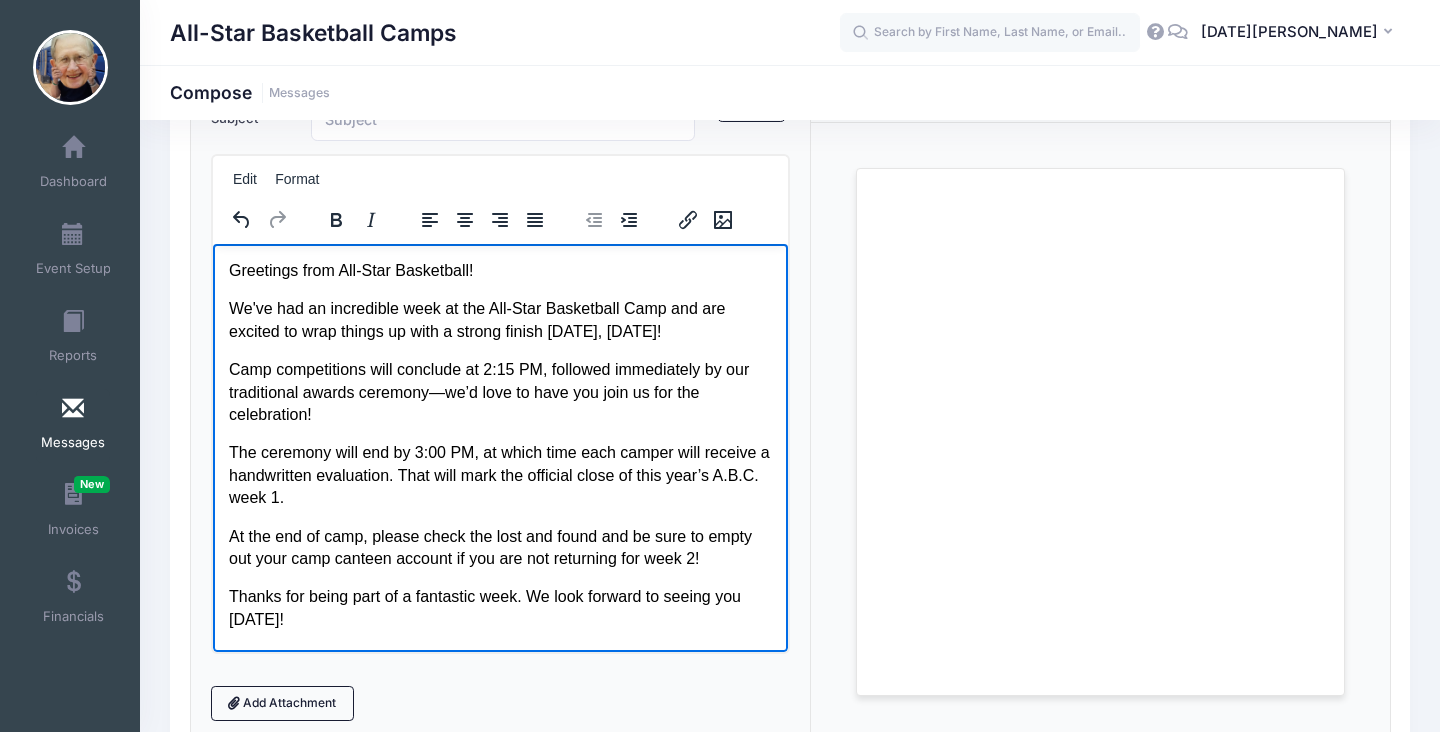 click on "Thanks for being part of a fantastic week. We look forward to seeing you tomorrow!" at bounding box center (499, 607) 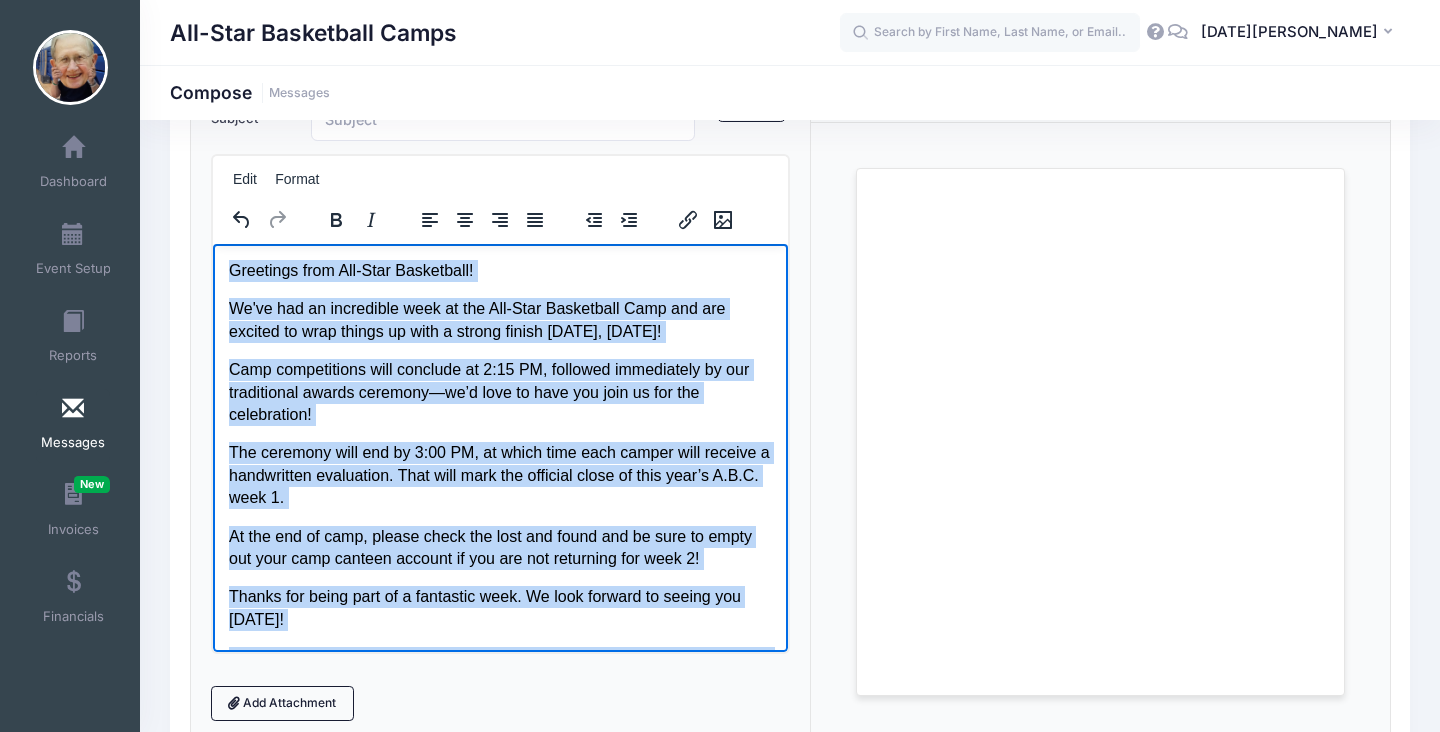 copy on "Greetings from All-Star Basketball! We've had an incredible week at the All-Star Basketball Camp and are excited to wrap things up with a strong finish tomorrow, July 18th! Camp competitions will conclude at 2:15 PM, followed immediately by our traditional awards ceremony—we’d love to have you join us for the celebration! The ceremony will end by 3:00 PM, at which time each camper will receive a handwritten evaluation. That will mark the official close of this year’s A.B.C. week 1. At the end of camp, please check the lost and found and be sure to empty out your camp canteen account if you are not returning for week 2! Thanks for being part of a fantastic week. We look forward to seeing you tomorrow! Reminder - we still have space for A.B.C. weeks 2 & 3! We hope you will join us again, or if you have enjoyed the camp, please tell a friend!" 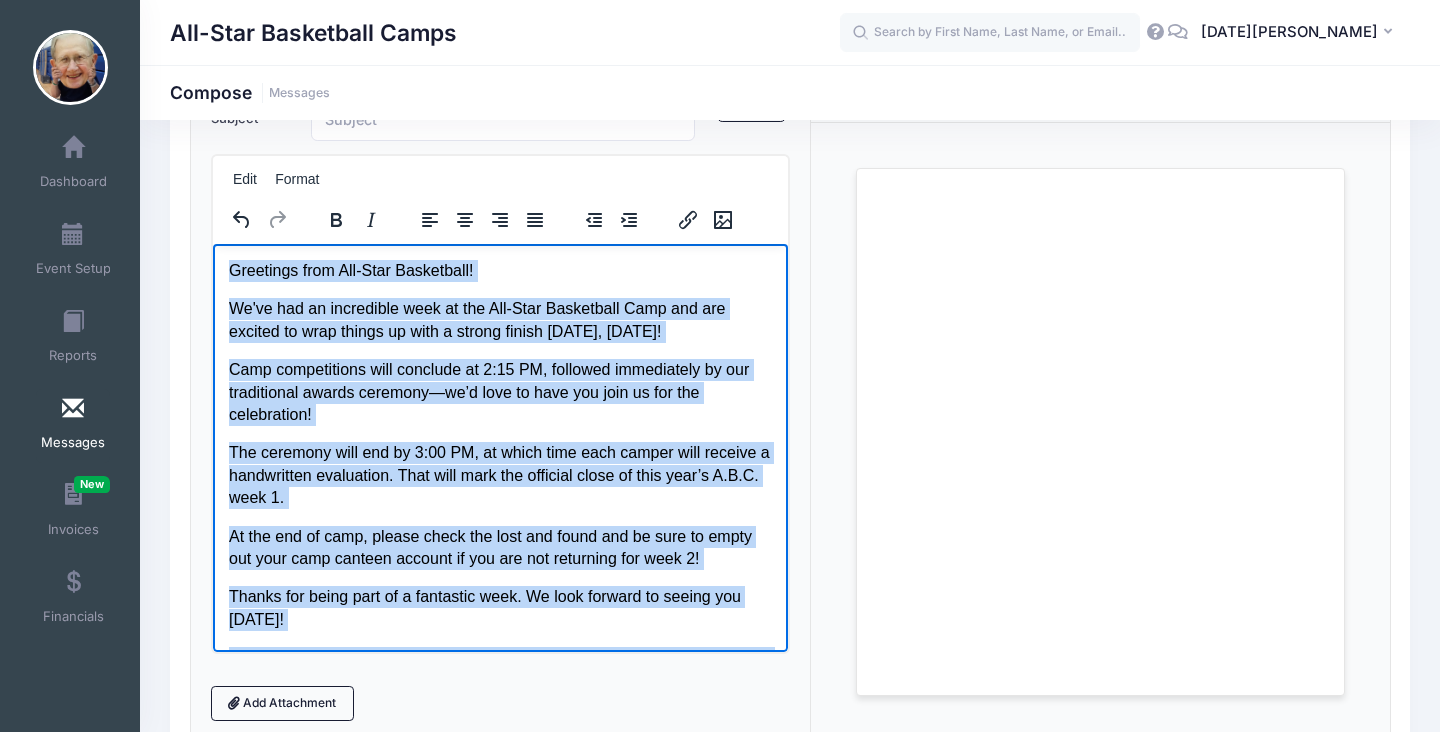 click on "Greetings from All-Star Basketball! We've had an incredible week at the All-Star Basketball Camp and are excited to wrap things up with a strong finish tomorrow, July 18th! Camp competitions will conclude at 2:15 PM, followed immediately by our traditional awards ceremony—we’d love to have you join us for the celebration! The ceremony will end by 3:00 PM, at which time each camper will receive a handwritten evaluation. That will mark the official close of this year’s A.B.C. week 1. At the end of camp, please check the lost and found and be sure to empty out your camp canteen account if you are not returning for week 2! Thanks for being part of a fantastic week. We look forward to seeing you tomorrow! Reminder - we still have space for A.B.C. weeks 2 & 3! We hope you will join us again, or if you have enjoyed the camp, please tell a friend! Noel Emenhiser" at bounding box center [499, 505] 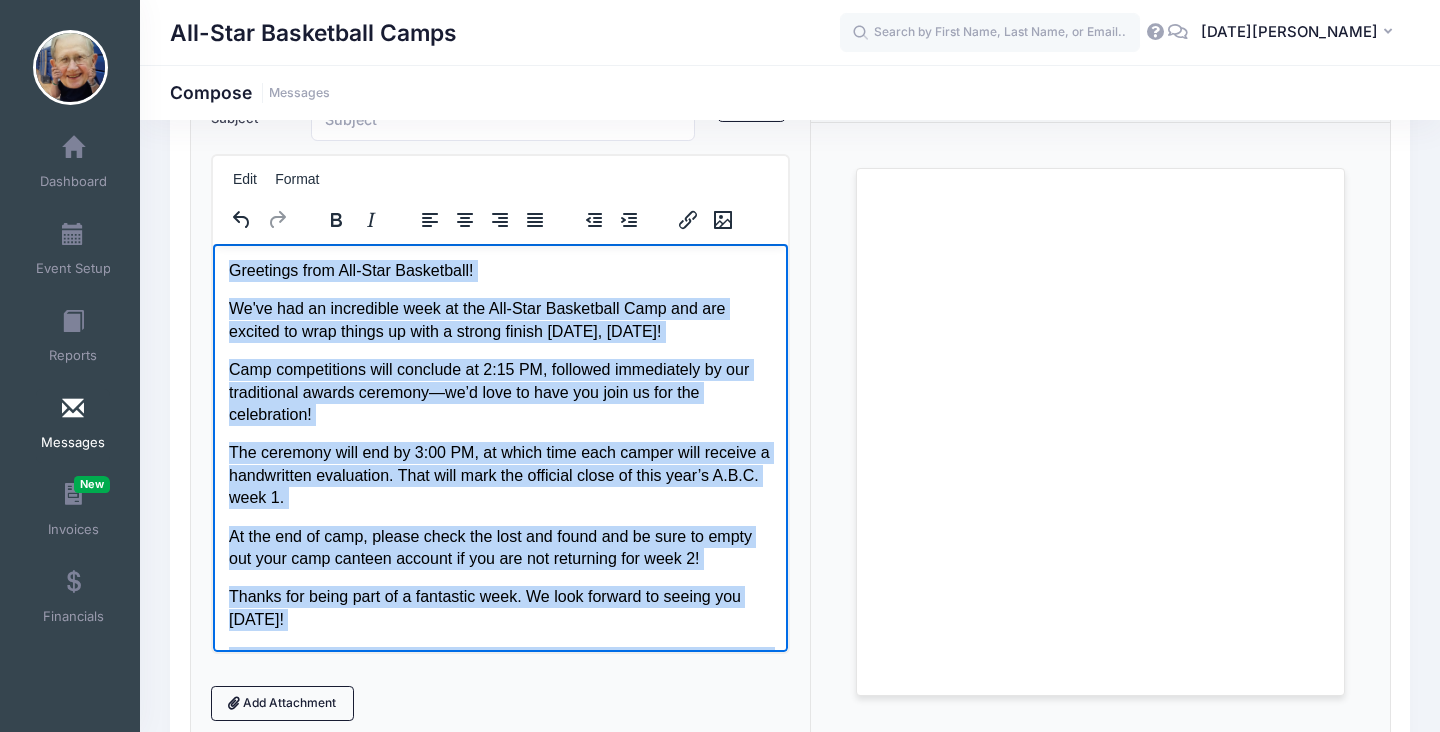 copy on "Greetings from All-Star Basketball! We've had an incredible week at the All-Star Basketball Camp and are excited to wrap things up with a strong finish tomorrow, July 18th! Camp competitions will conclude at 2:15 PM, followed immediately by our traditional awards ceremony—we’d love to have you join us for the celebration! The ceremony will end by 3:00 PM, at which time each camper will receive a handwritten evaluation. That will mark the official close of this year’s A.B.C. week 1. At the end of camp, please check the lost and found and be sure to empty out your camp canteen account if you are not returning for week 2! Thanks for being part of a fantastic week. We look forward to seeing you tomorrow! Reminder - we still have space for A.B.C. weeks 2 & 3! We hope you will join us again, or if you have enjoyed the camp, please tell a friend!" 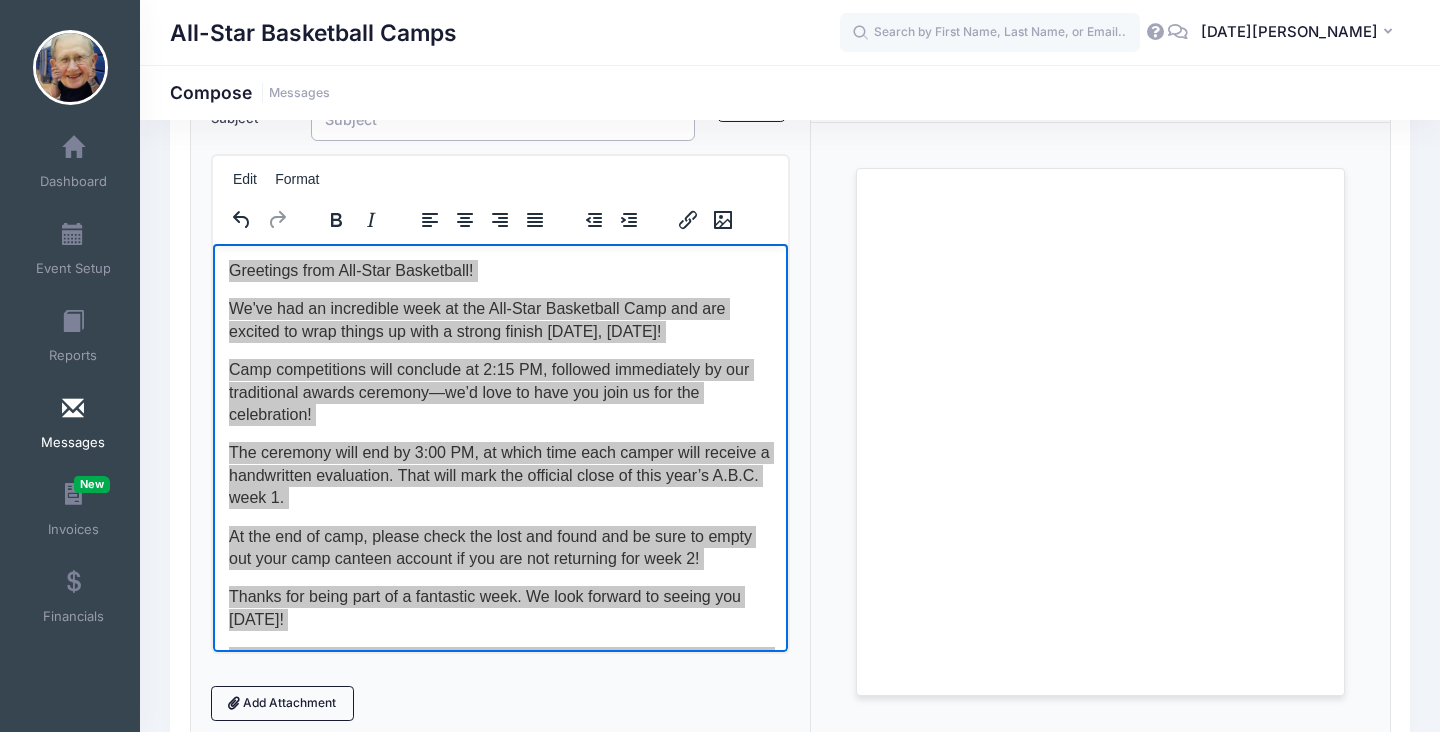 click on "Subject" at bounding box center [503, 119] 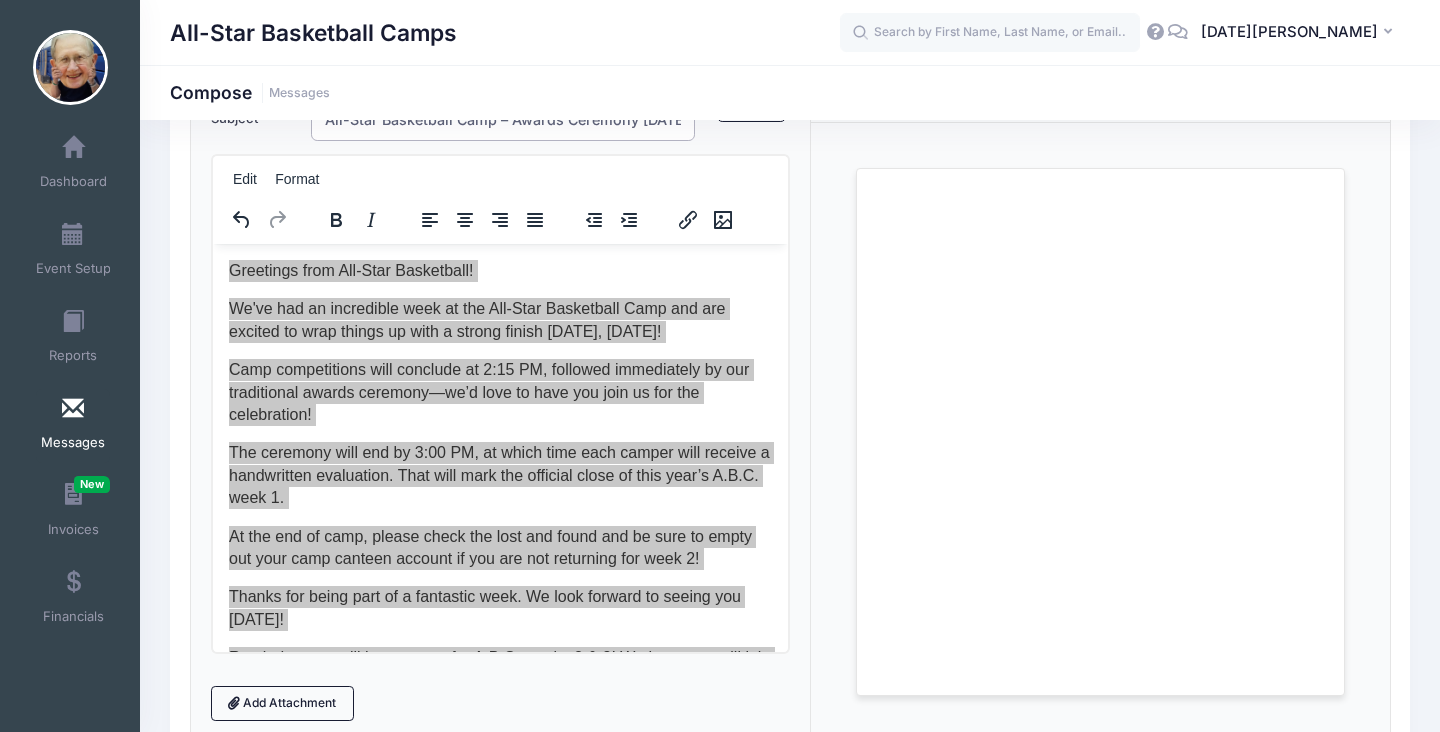 scroll, scrollTop: 0, scrollLeft: 49, axis: horizontal 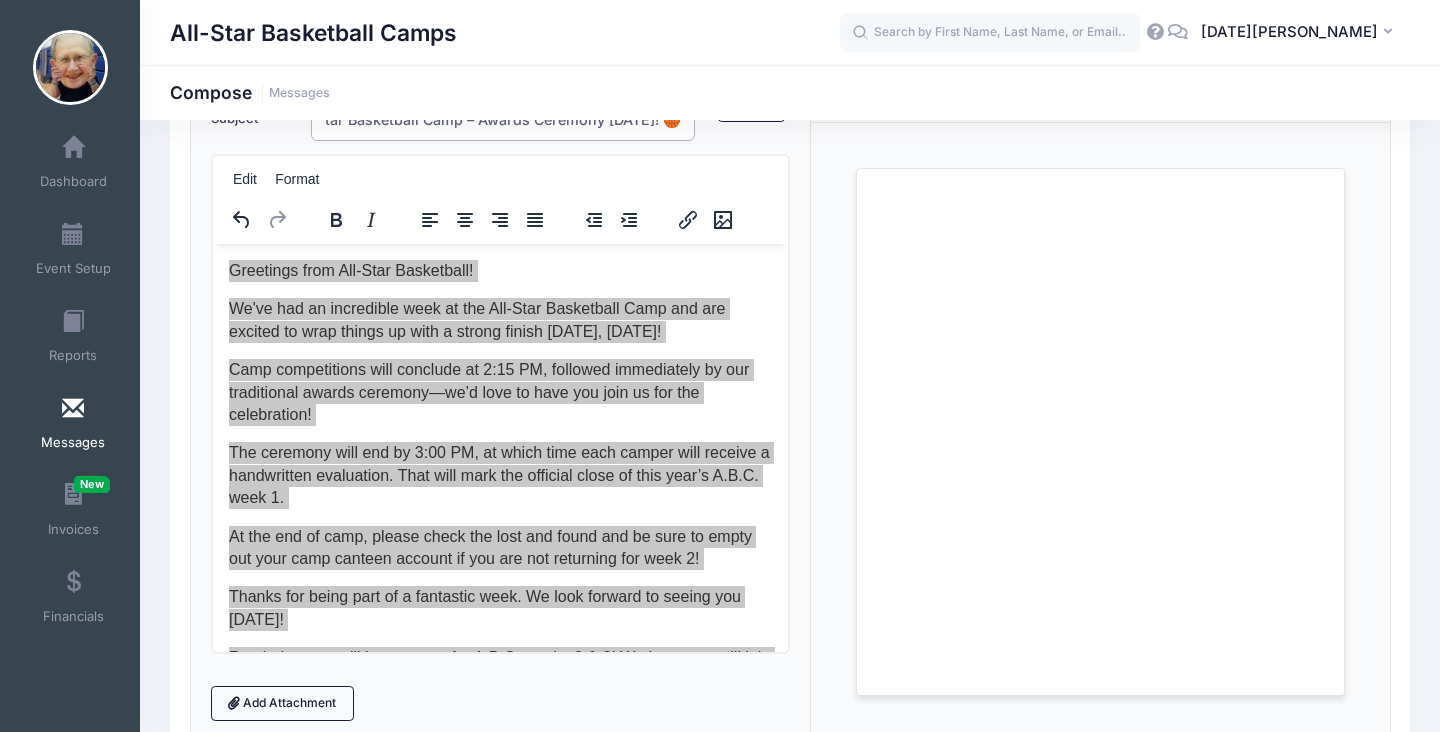 type on "All-Star Basketball Camp – Awards Ceremony Tomorrow! 🏀" 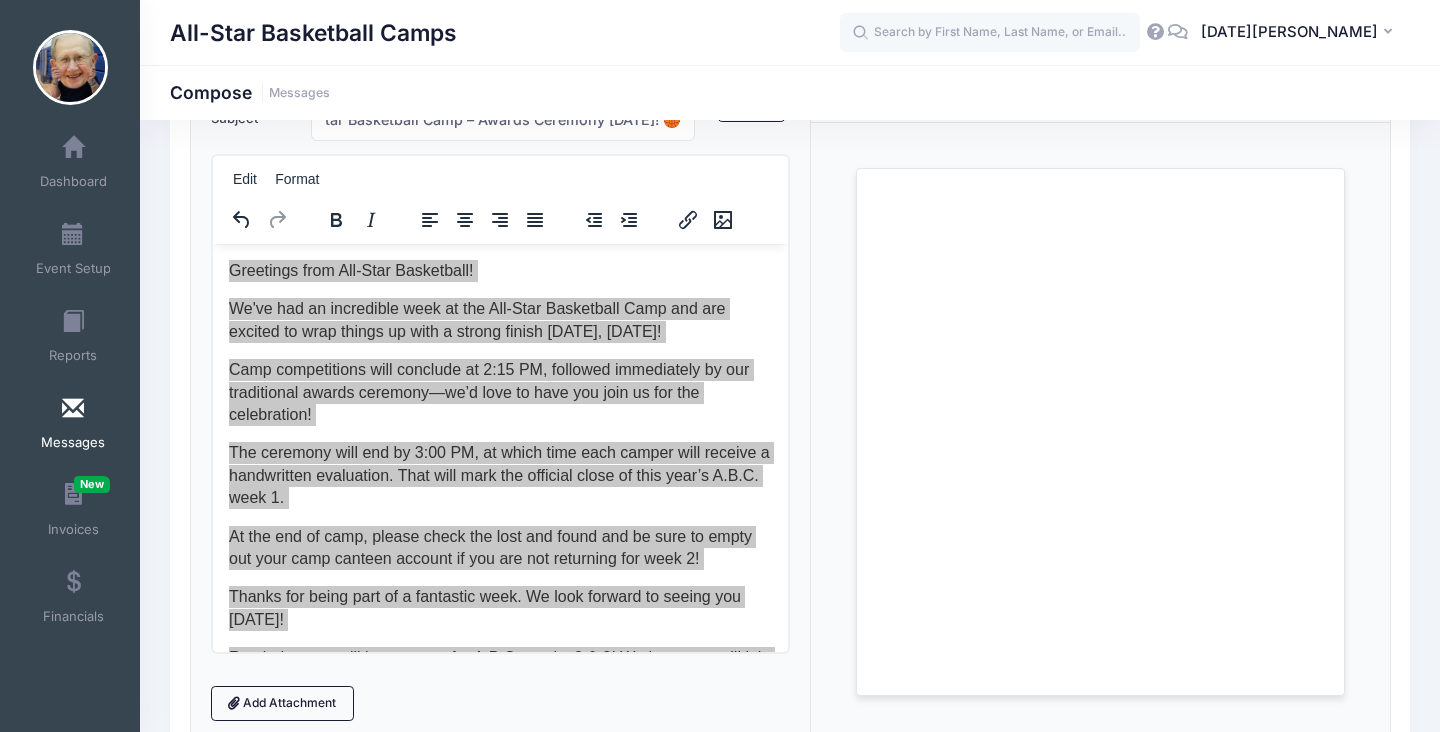 click on "Previous
Send
Step  3  of 4:  Compose
Audience
Roster
Compose
Step 1 of 3: Select Audience
Please select at least one option
Please select only one option
Sorry, you can't select specific sessions and specific contact list at the same time.
Please select at most 2700 participants.
The results below are filtered to show sessions with Referral Programs associated.
enrolled in SMS text notifications 2025 2" at bounding box center [790, 408] 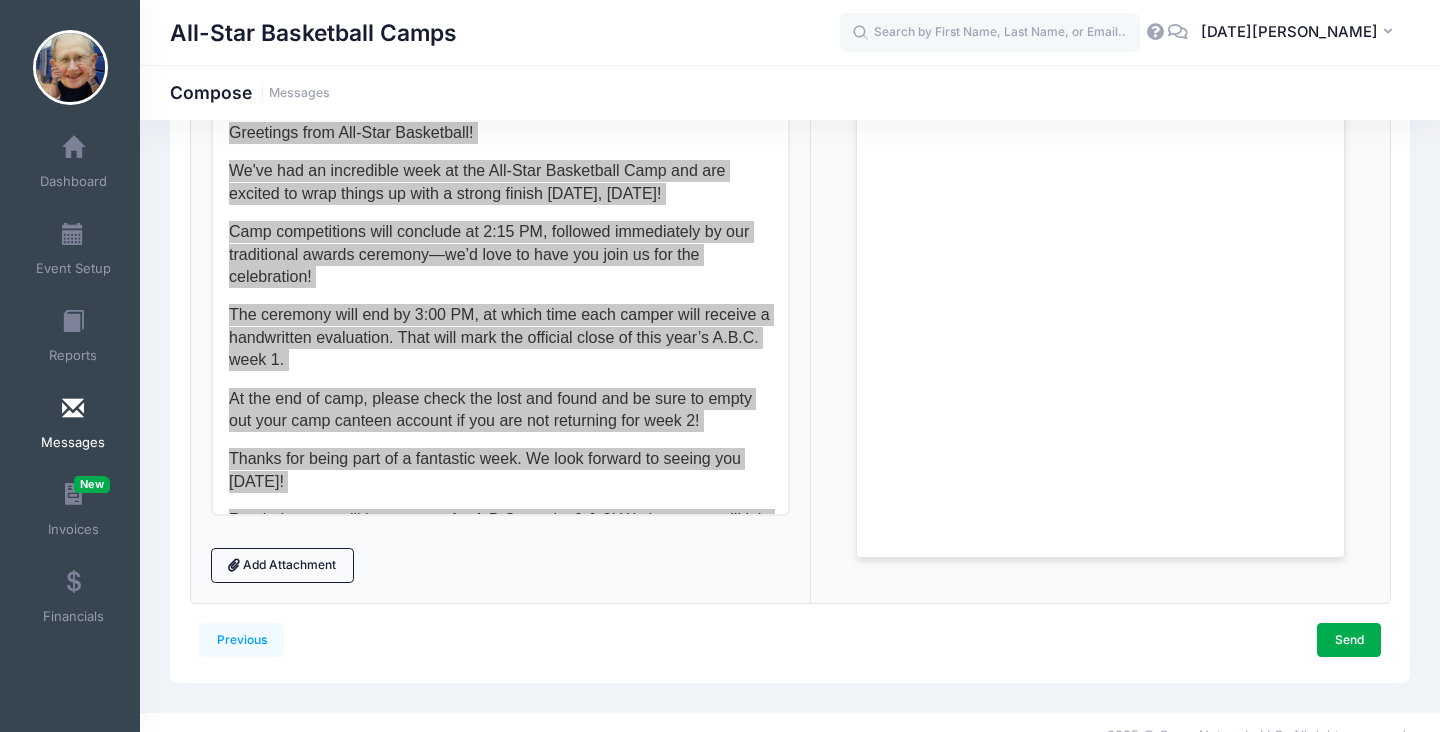 scroll, scrollTop: 320, scrollLeft: 0, axis: vertical 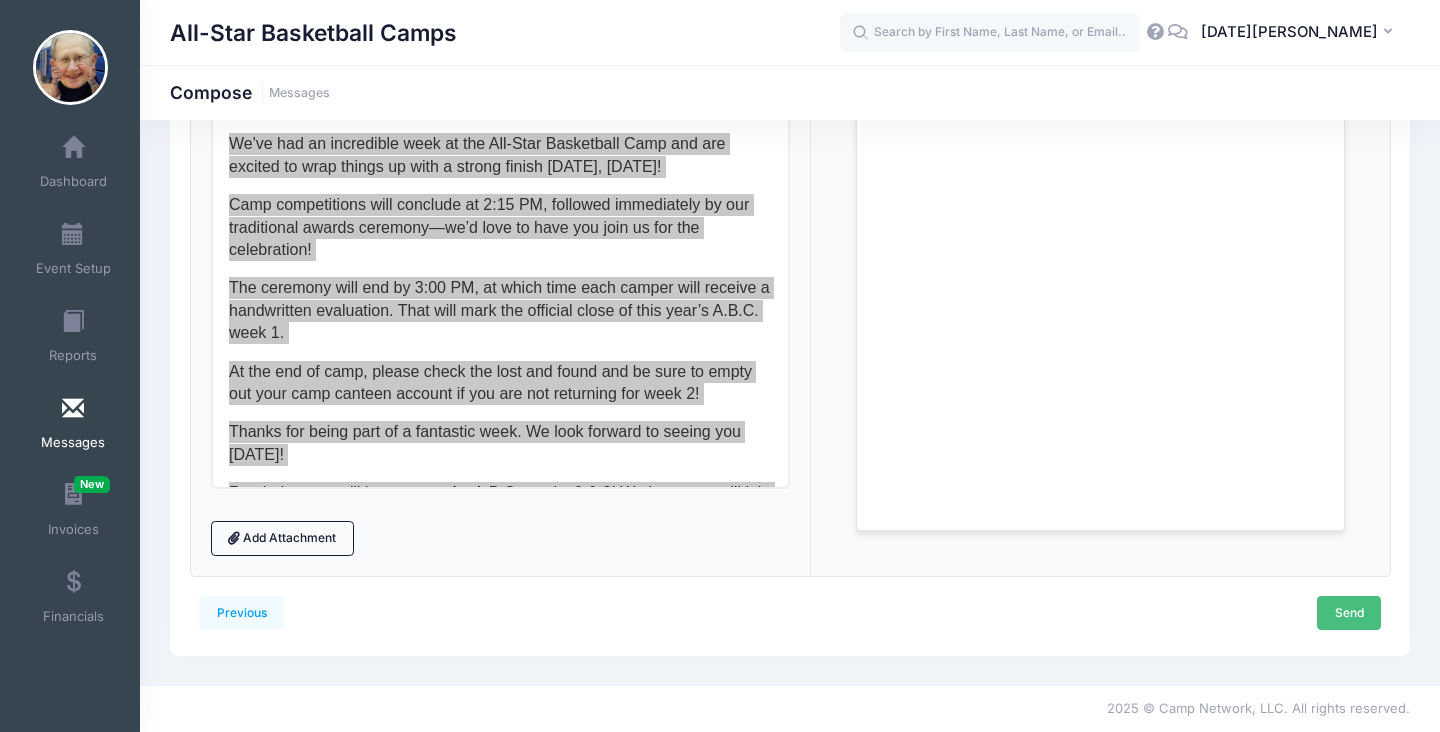 click on "Send" at bounding box center (1349, 613) 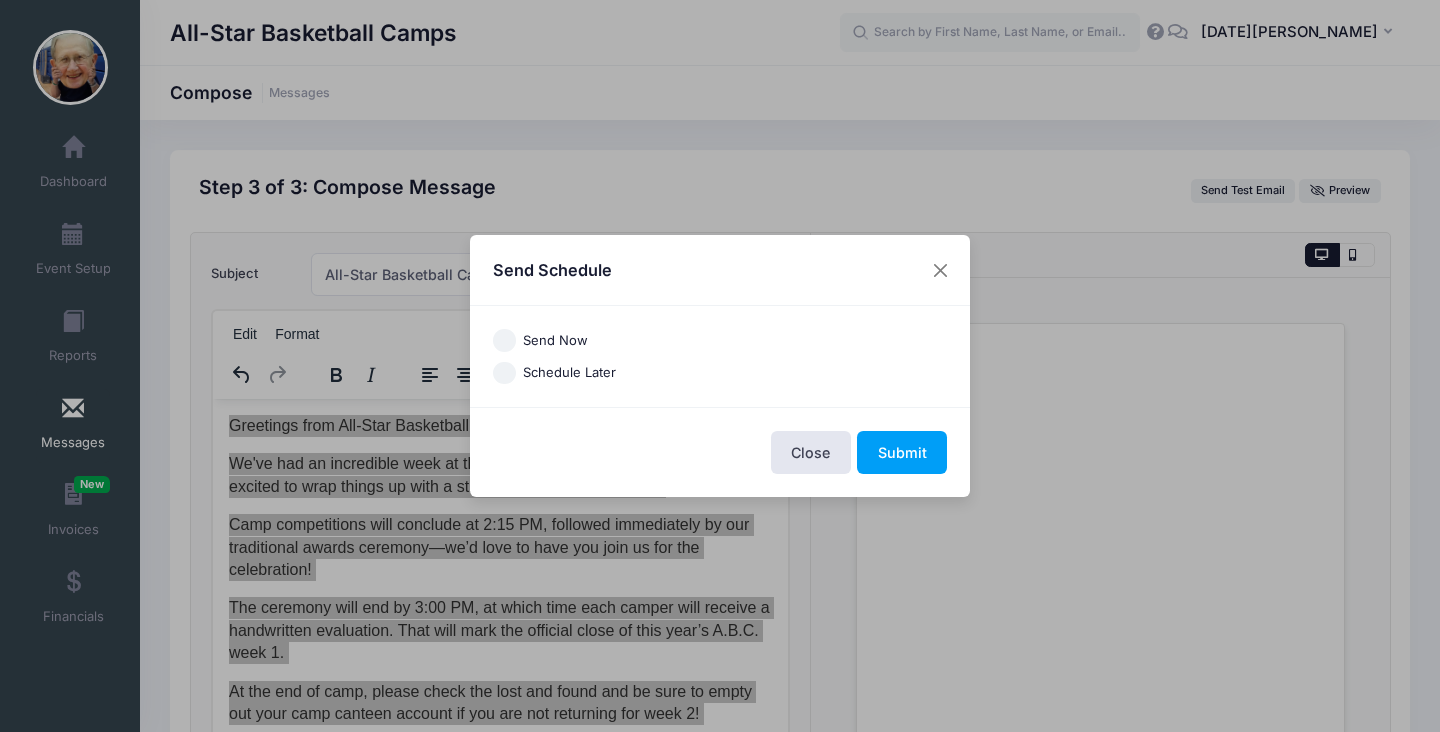 click on "Send Now" at bounding box center [504, 340] 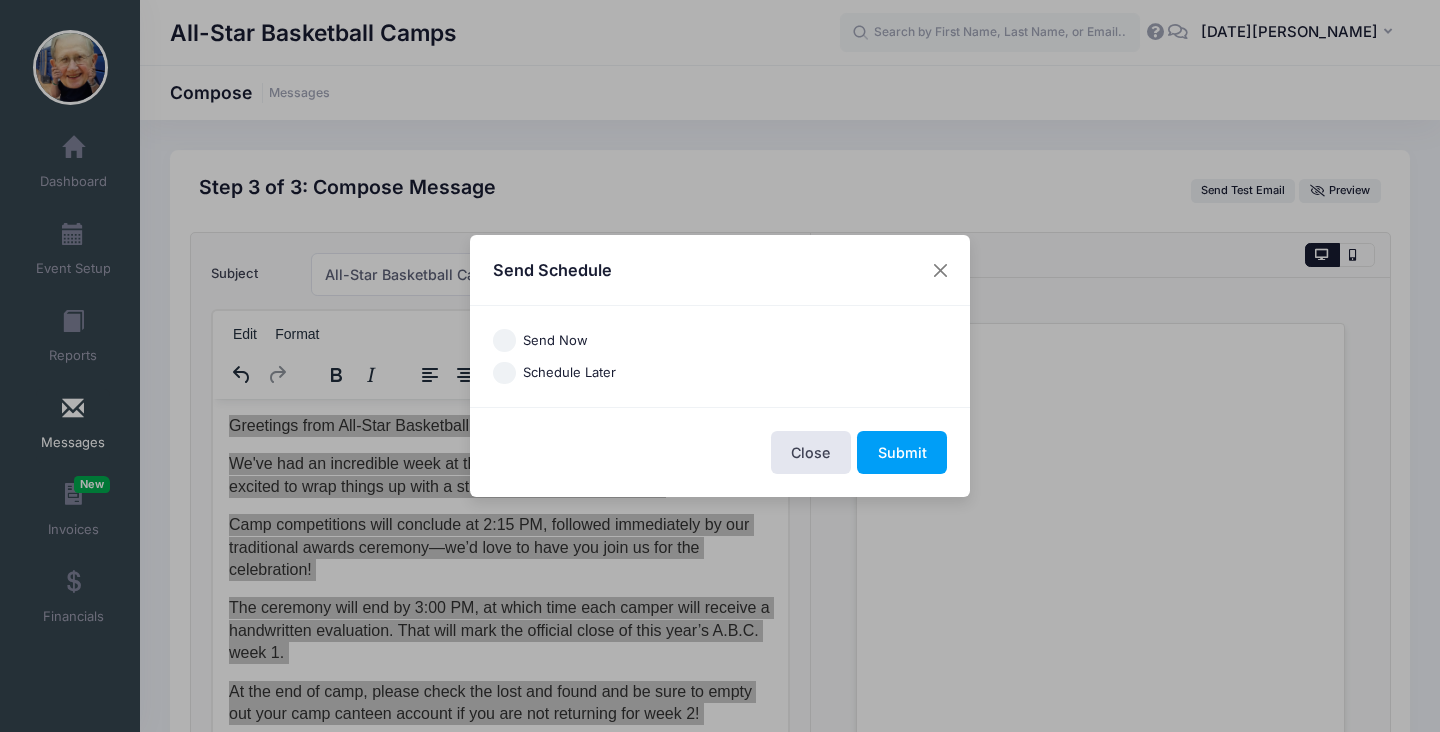 radio on "true" 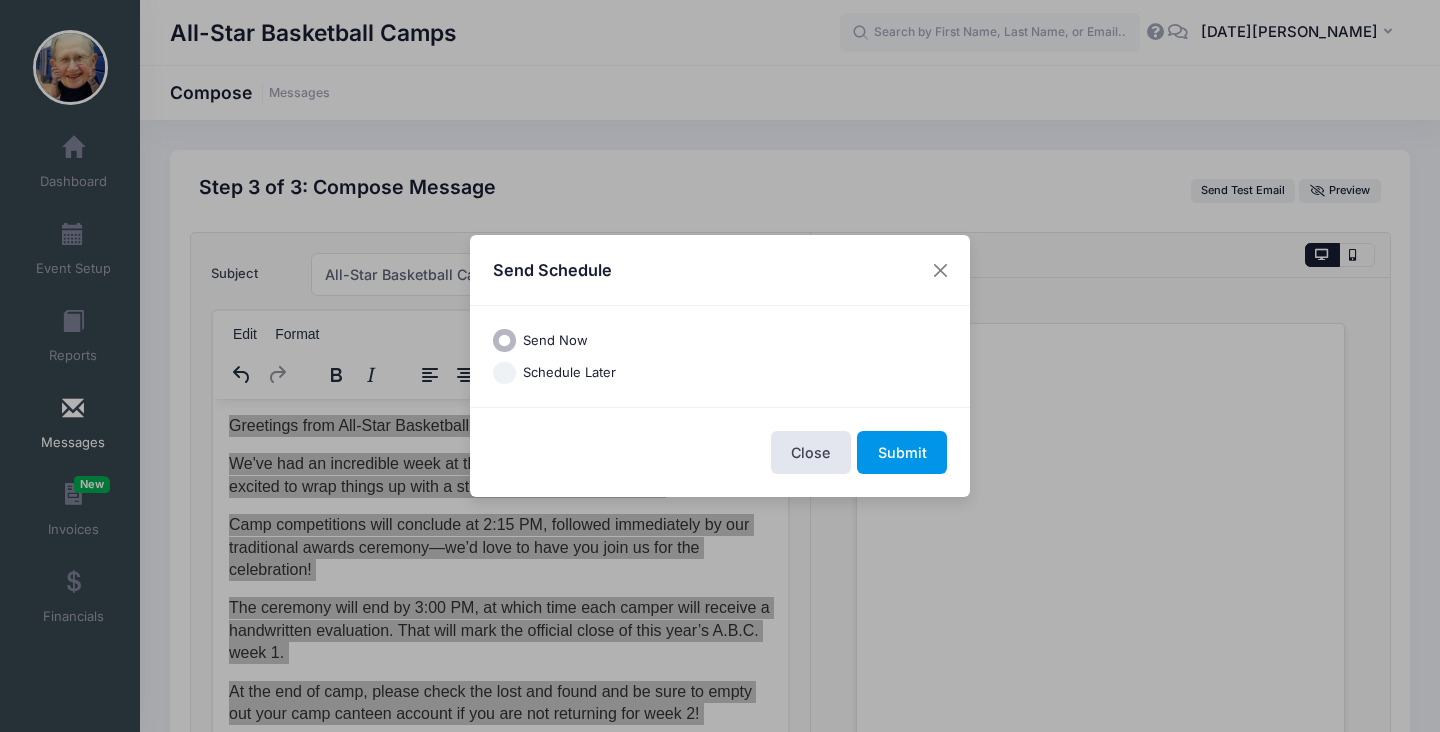 click on "Submit" at bounding box center (902, 452) 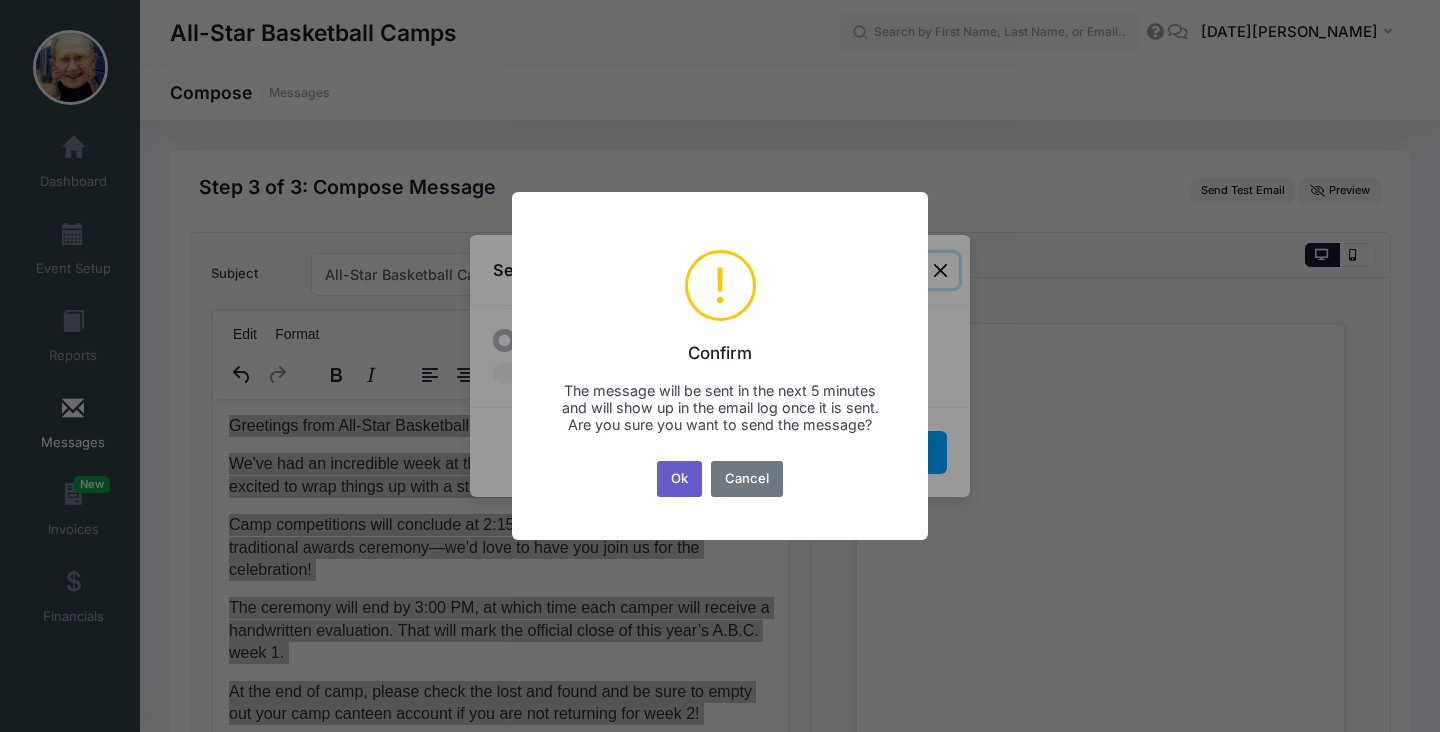 click on "Ok" at bounding box center (680, 479) 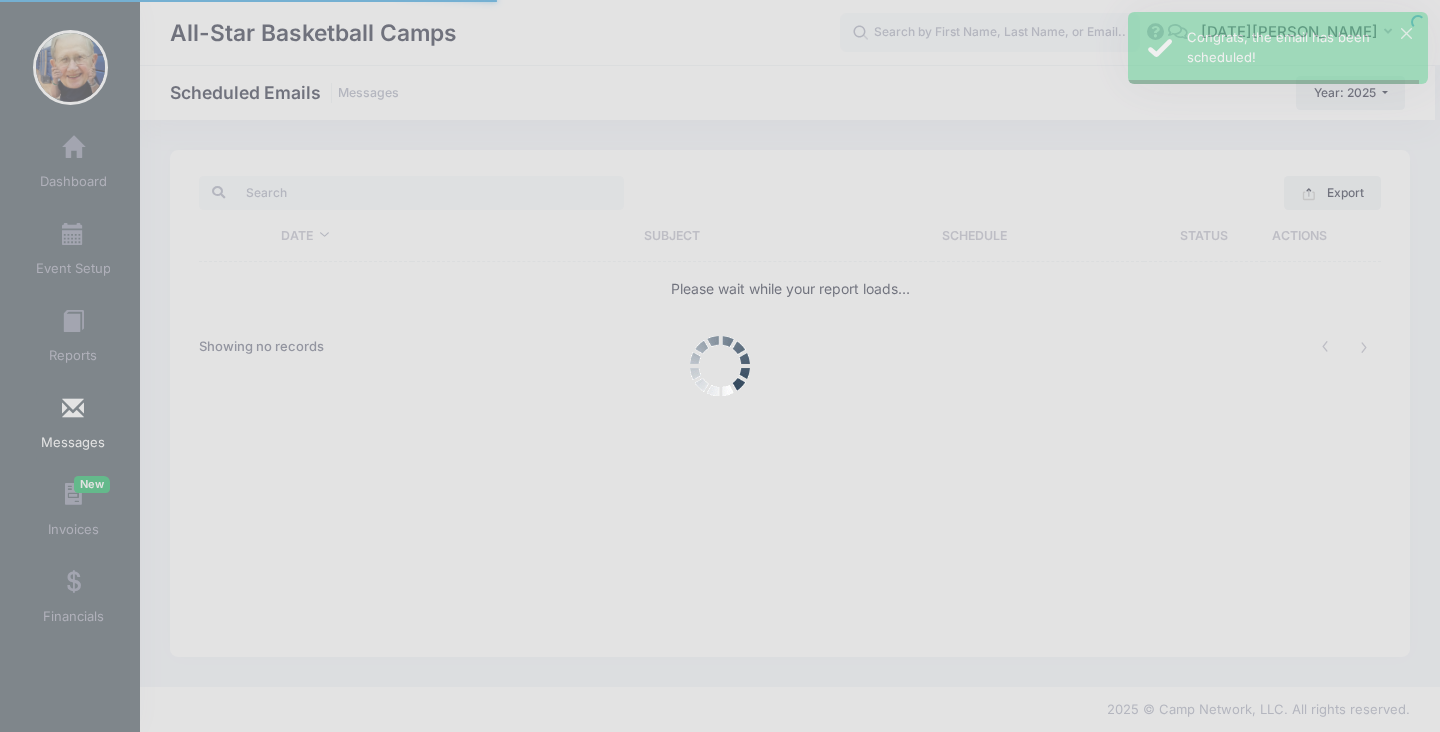 scroll, scrollTop: 0, scrollLeft: 0, axis: both 